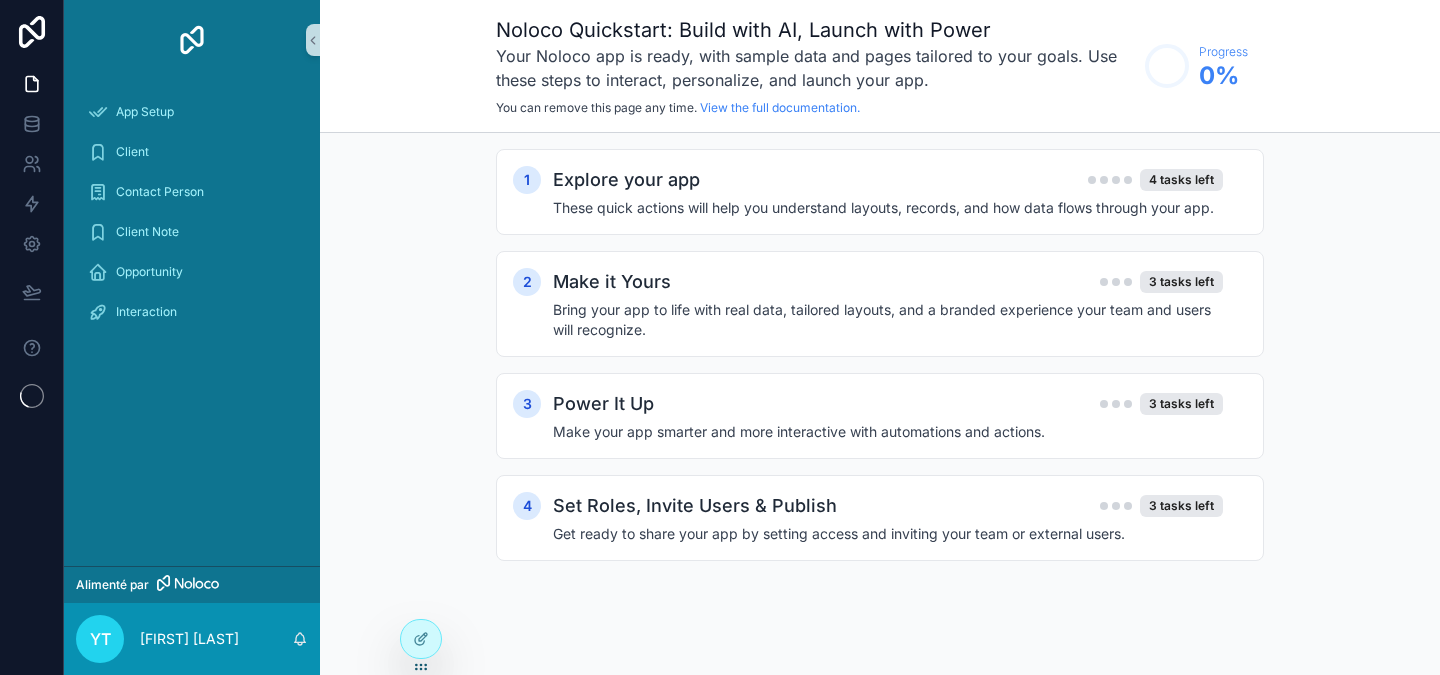 scroll, scrollTop: 0, scrollLeft: 0, axis: both 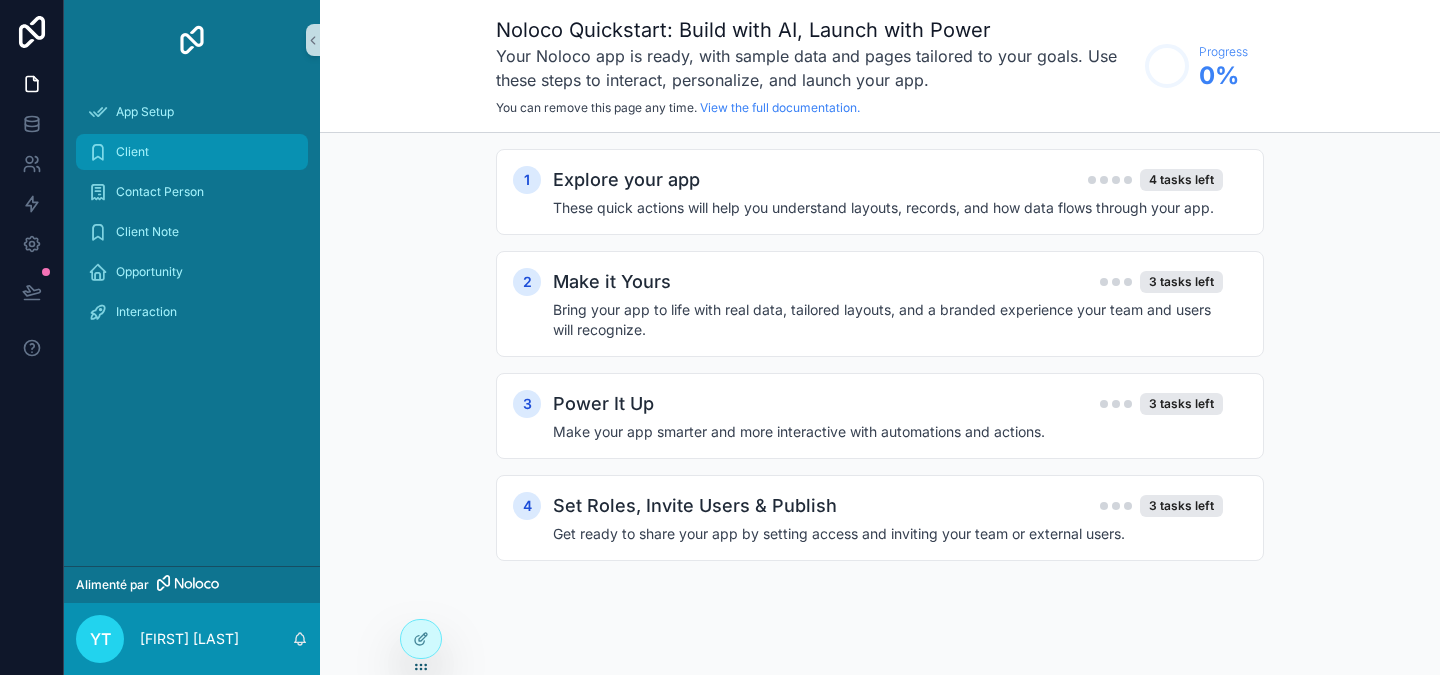 click on "Client" at bounding box center [132, 152] 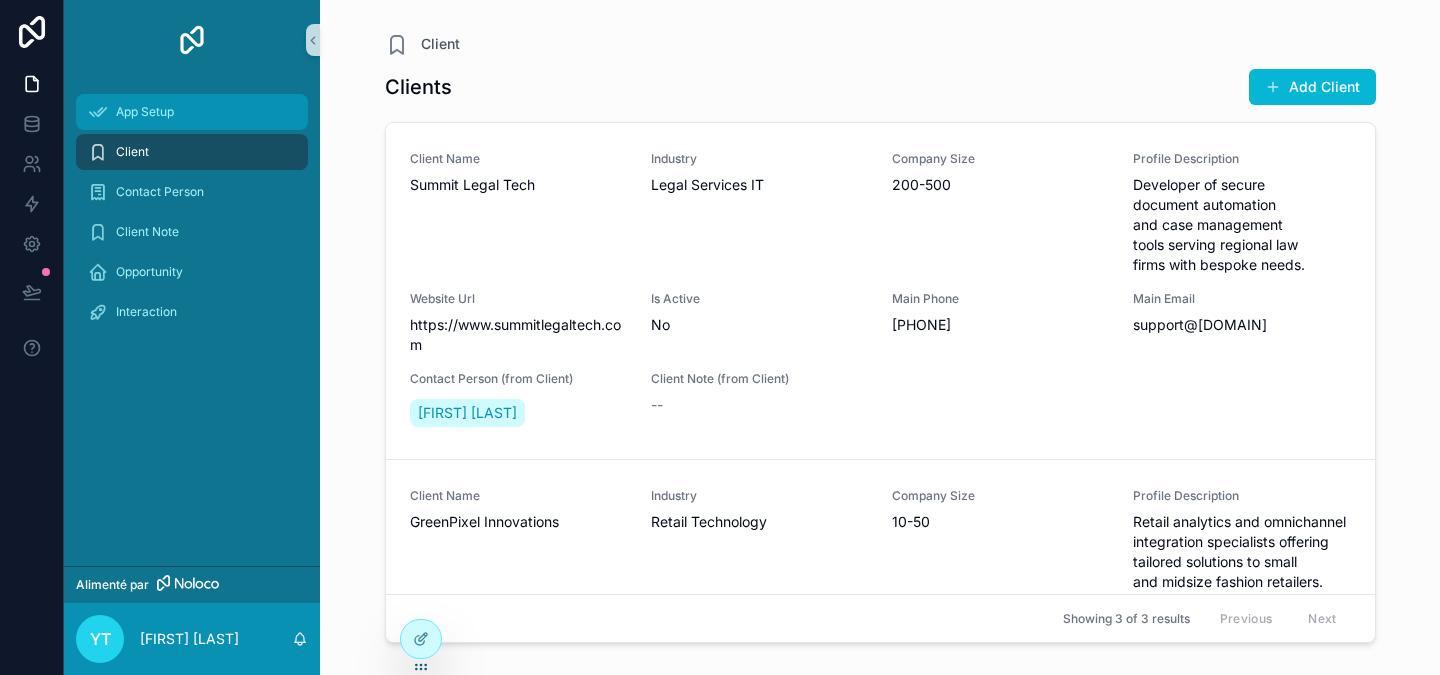 click on "App Setup" at bounding box center (145, 112) 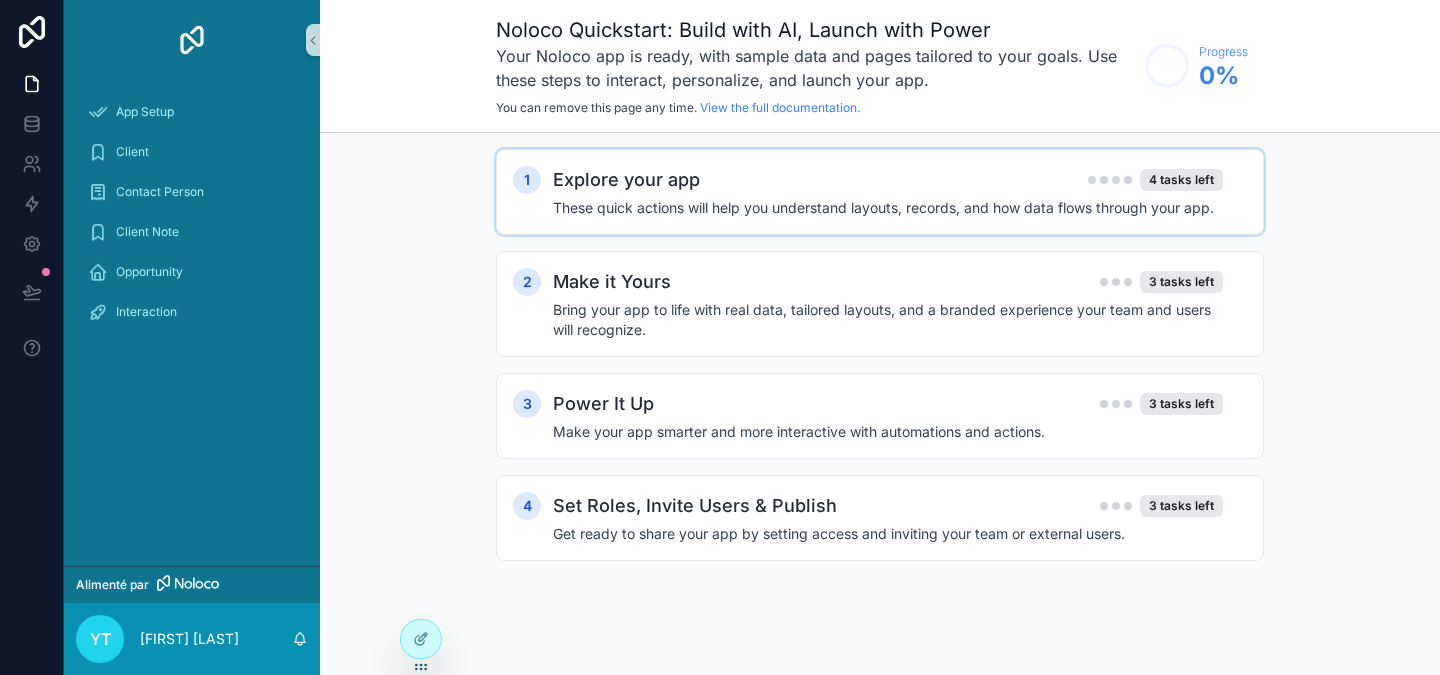 click on "Explore your app" at bounding box center [626, 180] 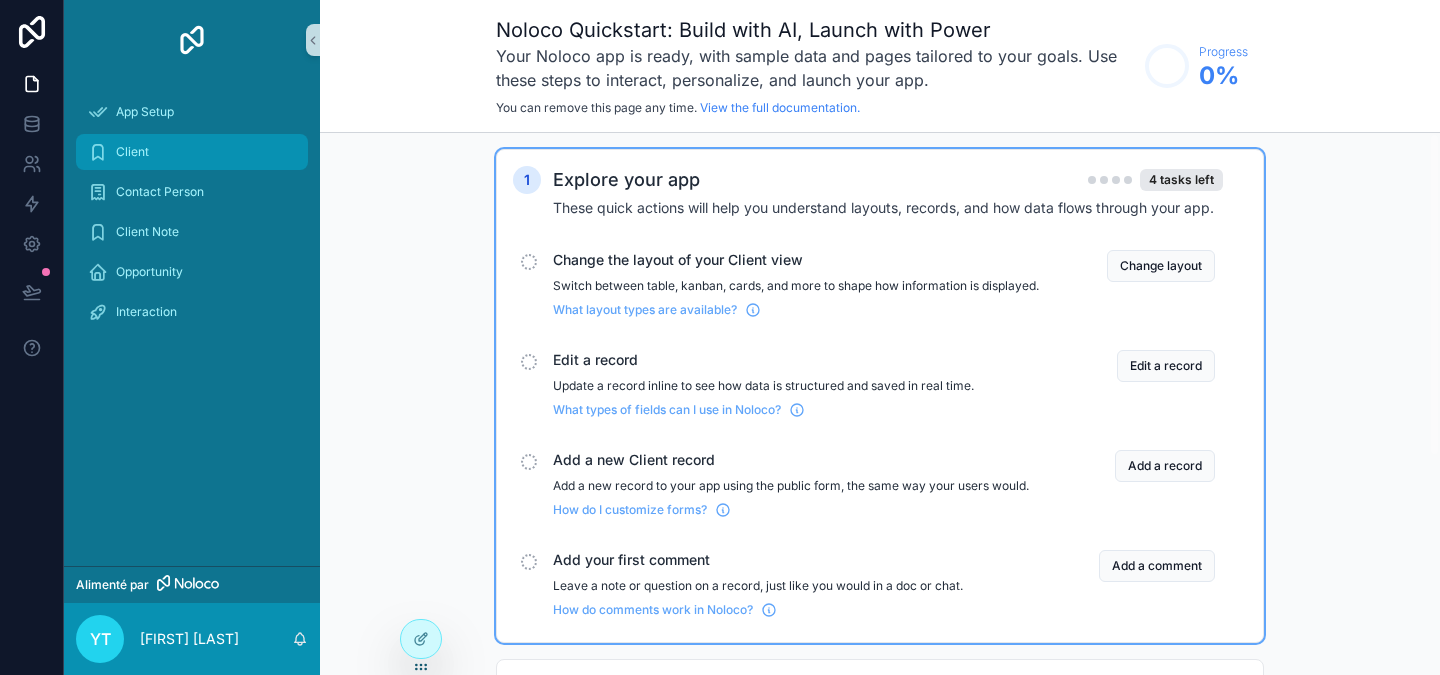 click on "Client" at bounding box center (192, 152) 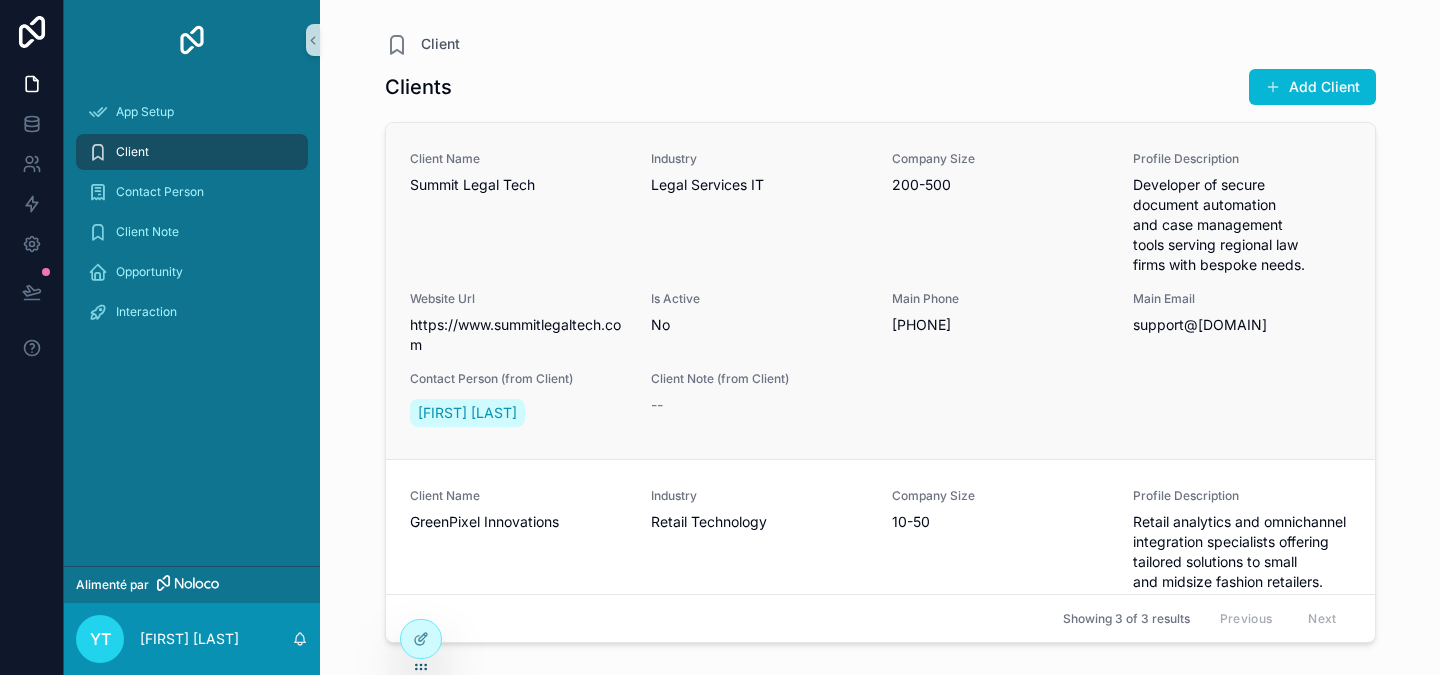 click on "Client Name Summit Legal Tech" at bounding box center (518, 213) 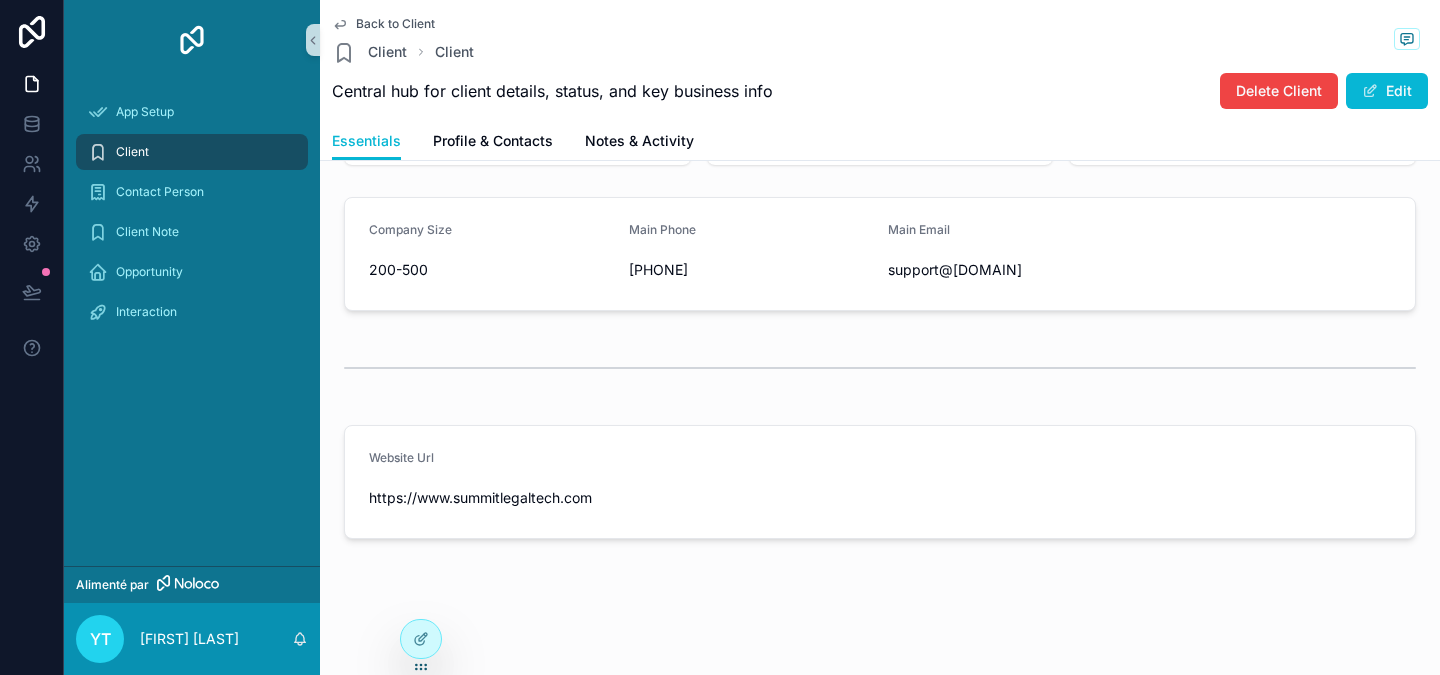 scroll, scrollTop: 0, scrollLeft: 0, axis: both 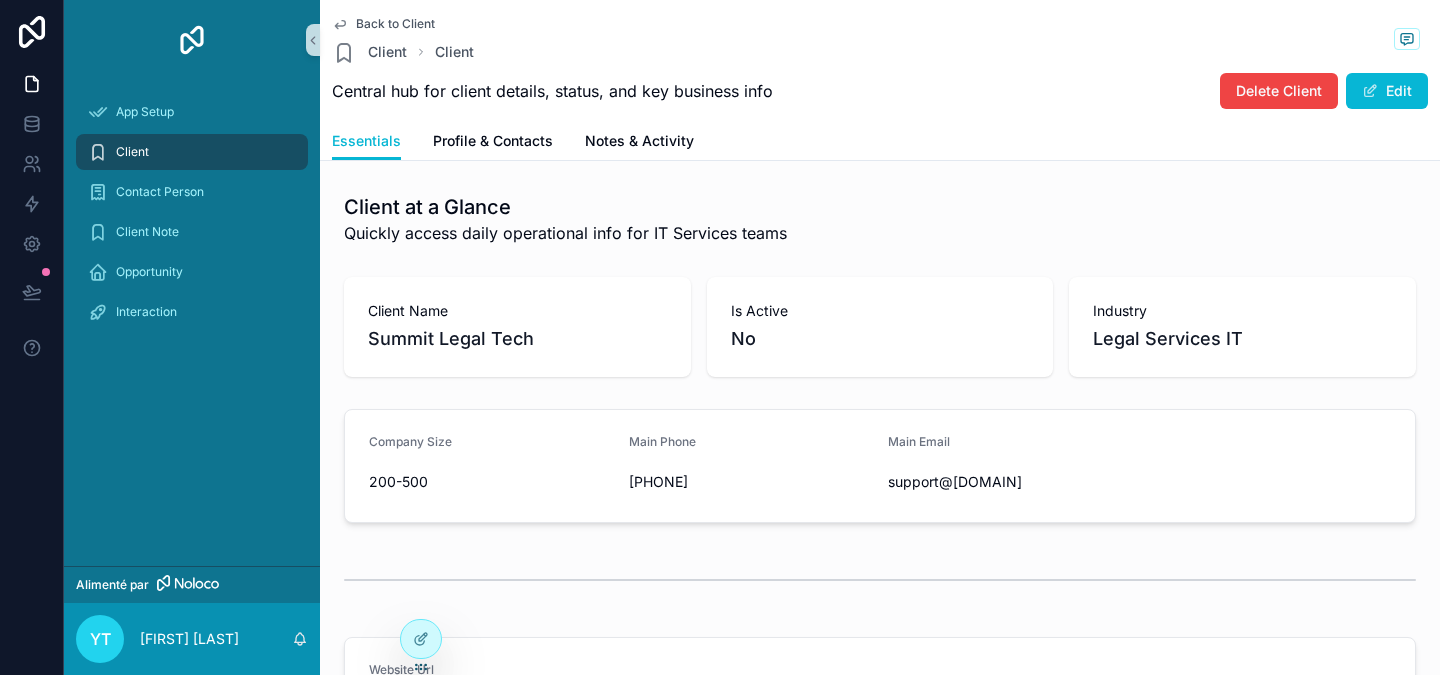 click on "Alimenté par" at bounding box center (112, 584) 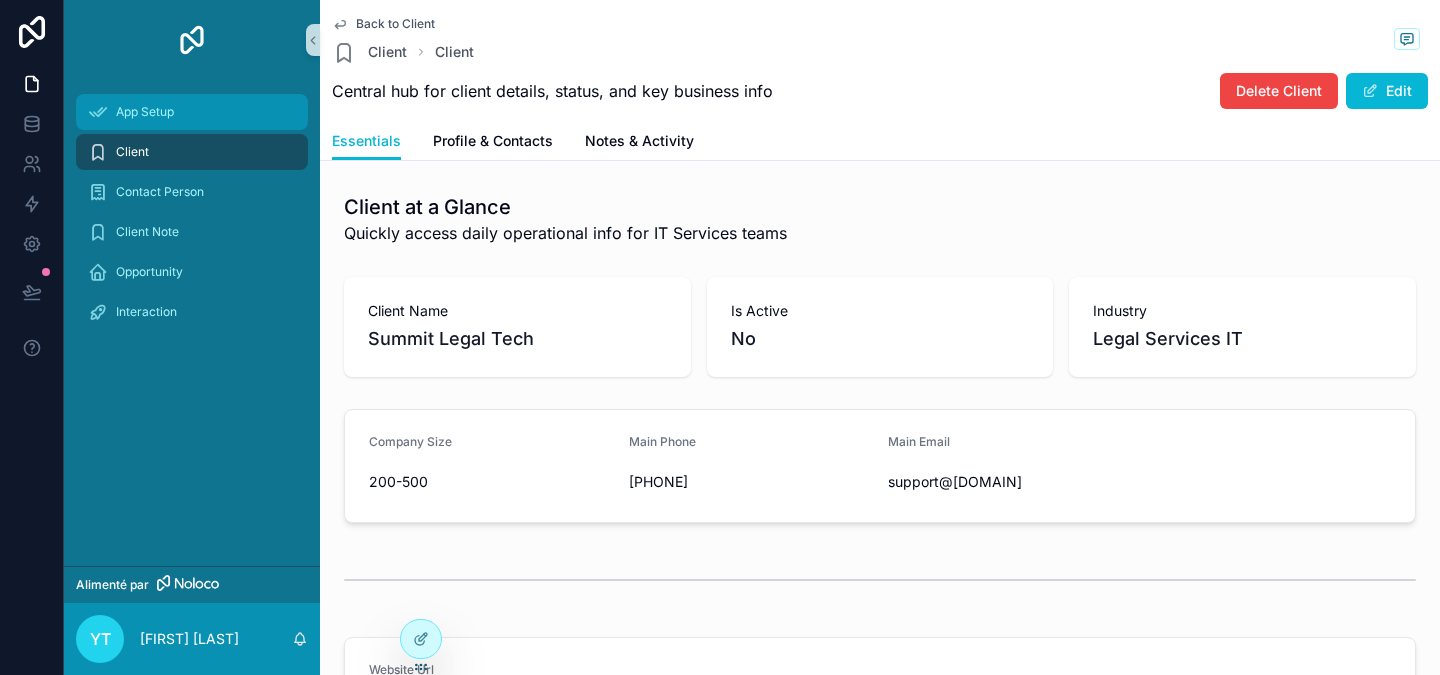 click on "App Setup" at bounding box center (145, 112) 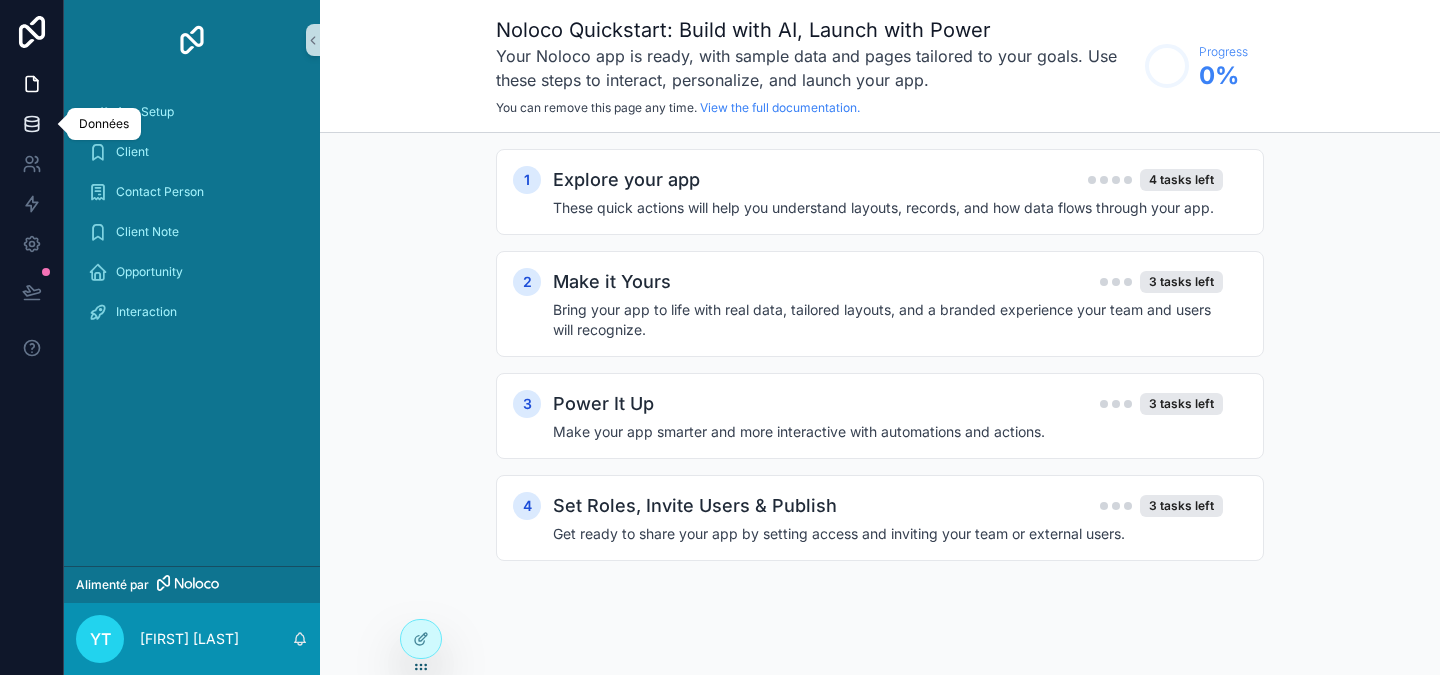click 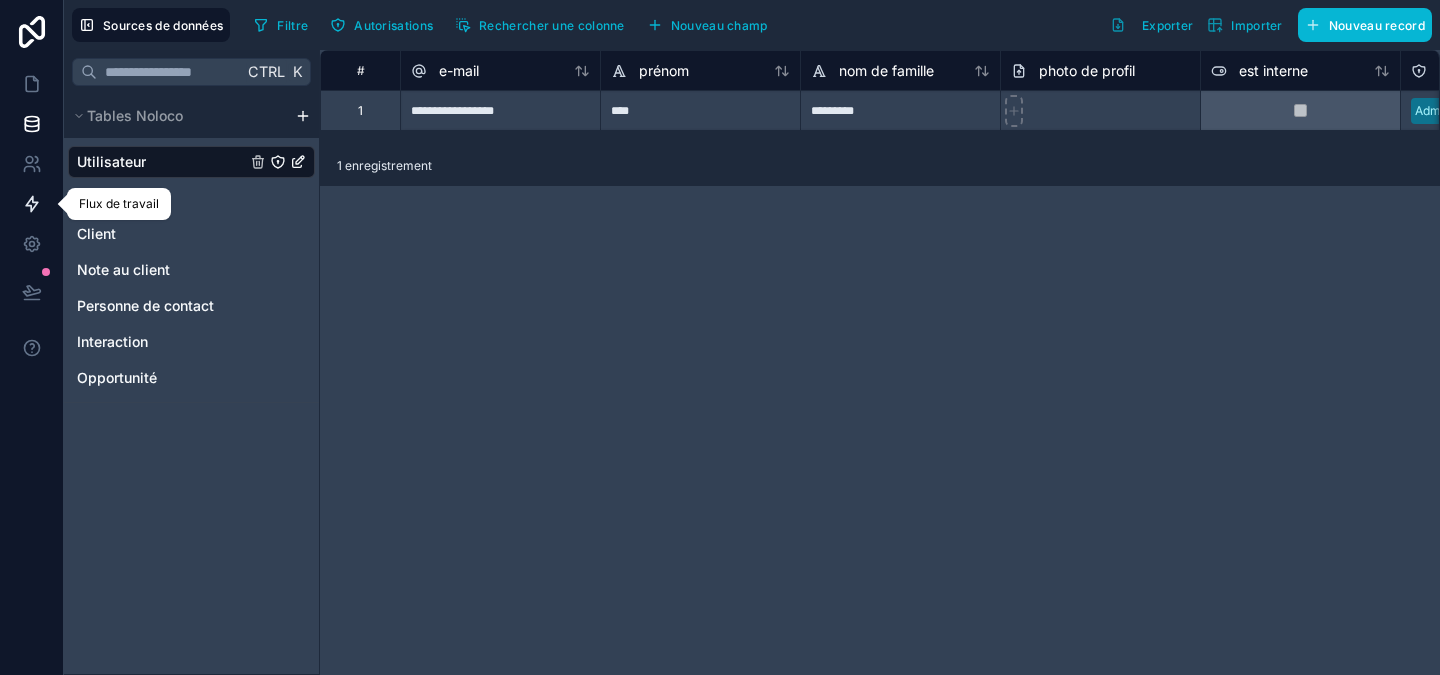 click 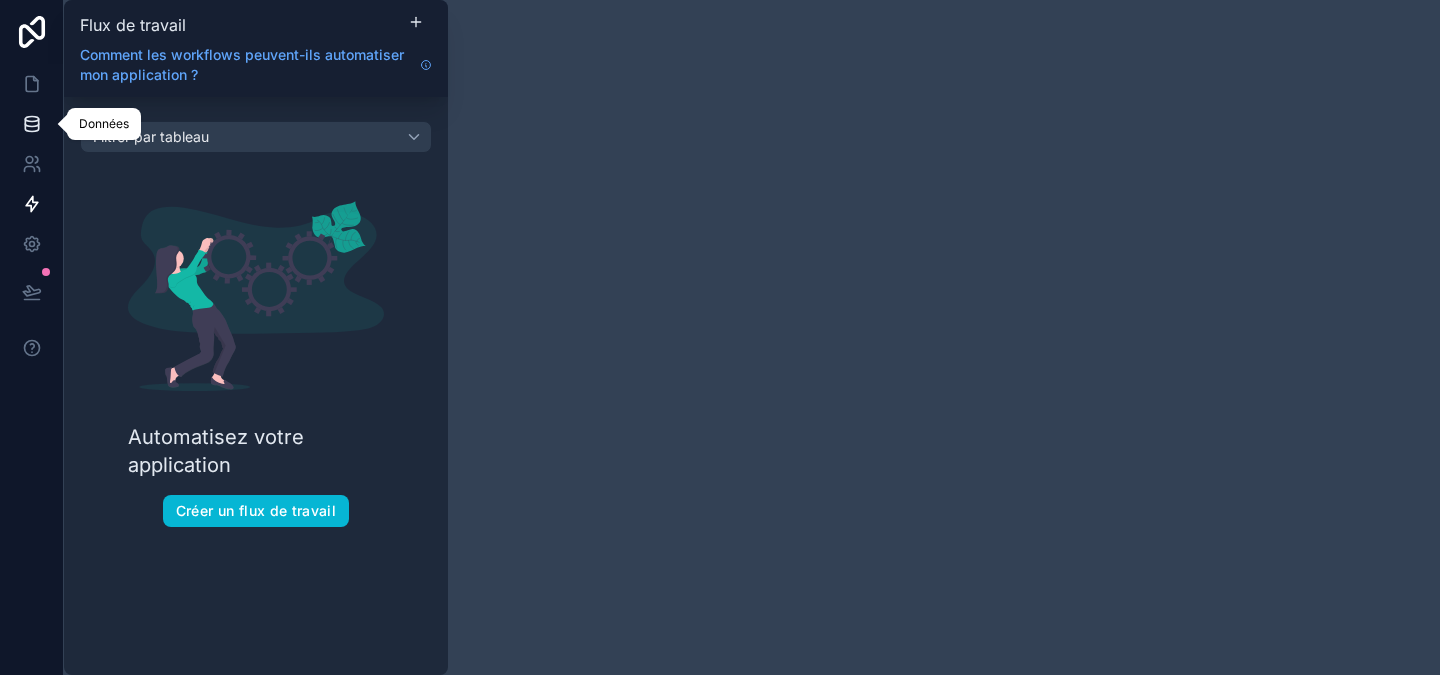 click 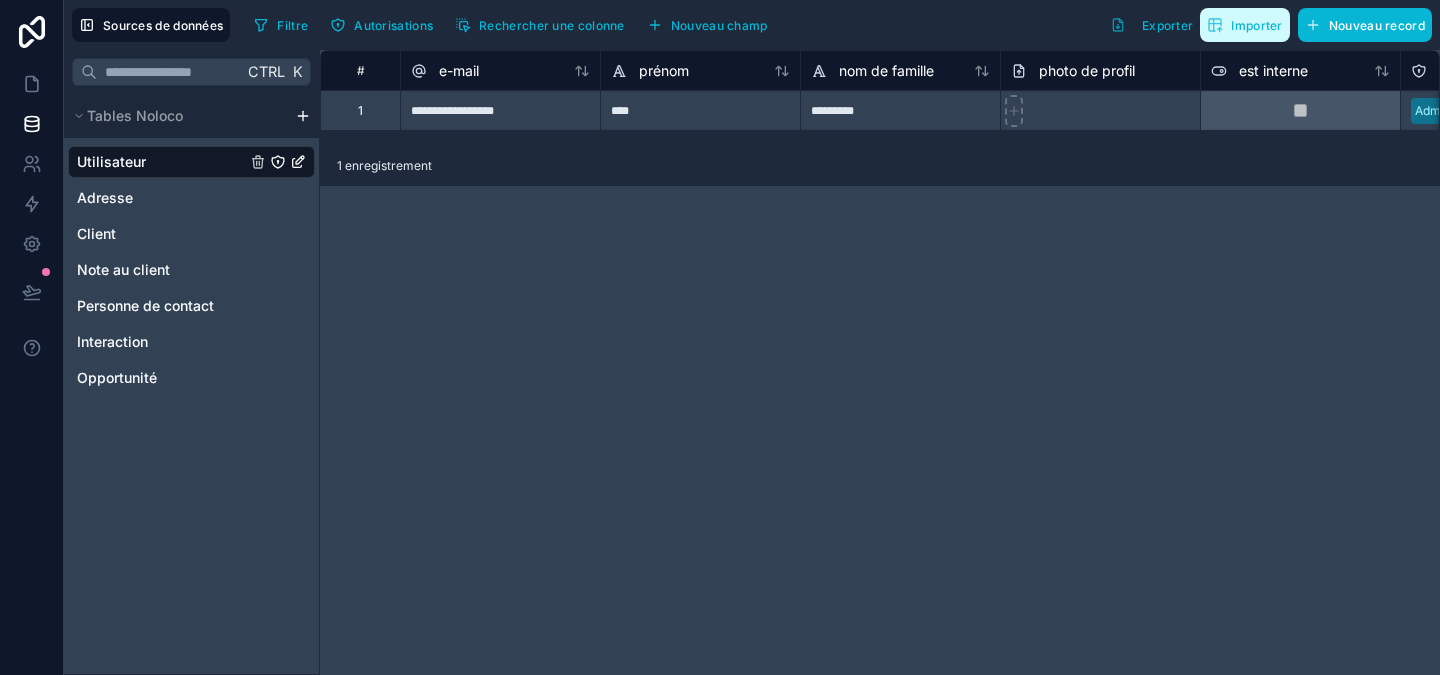 click 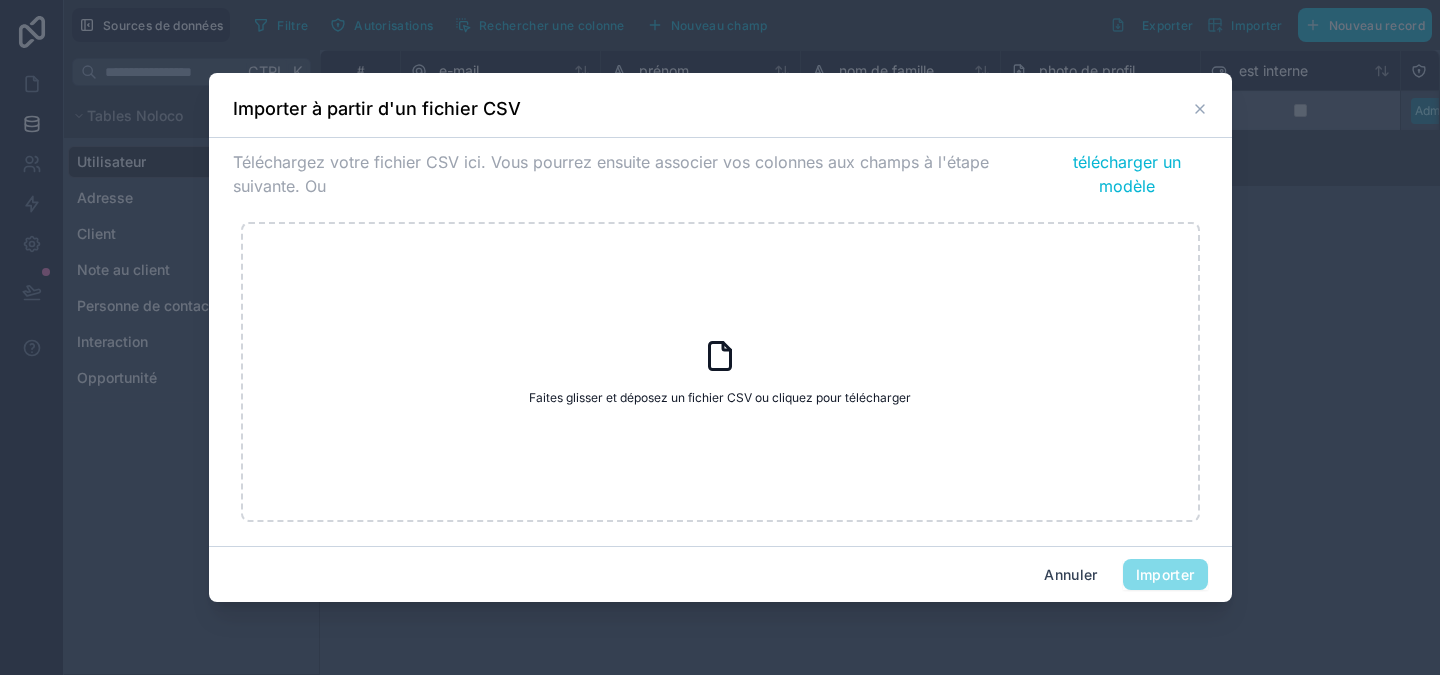 click 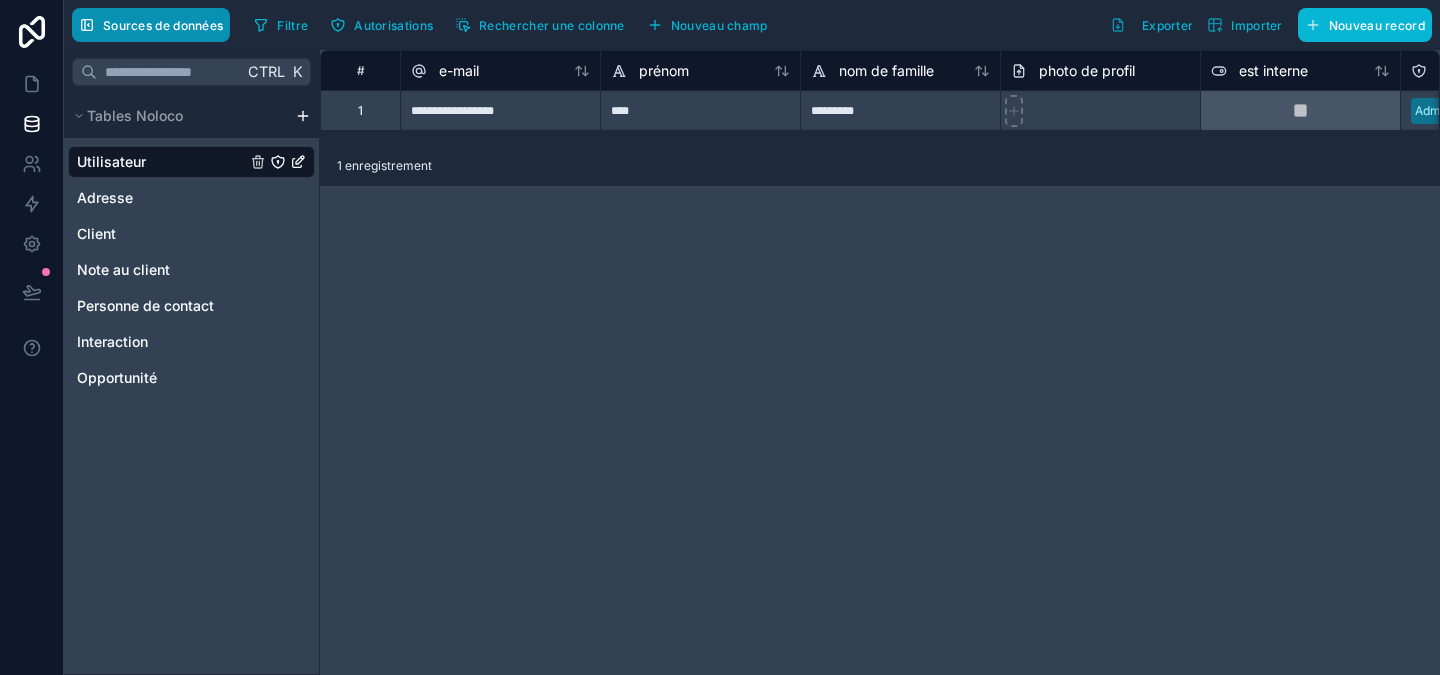 click on "Sources de données" at bounding box center (163, 25) 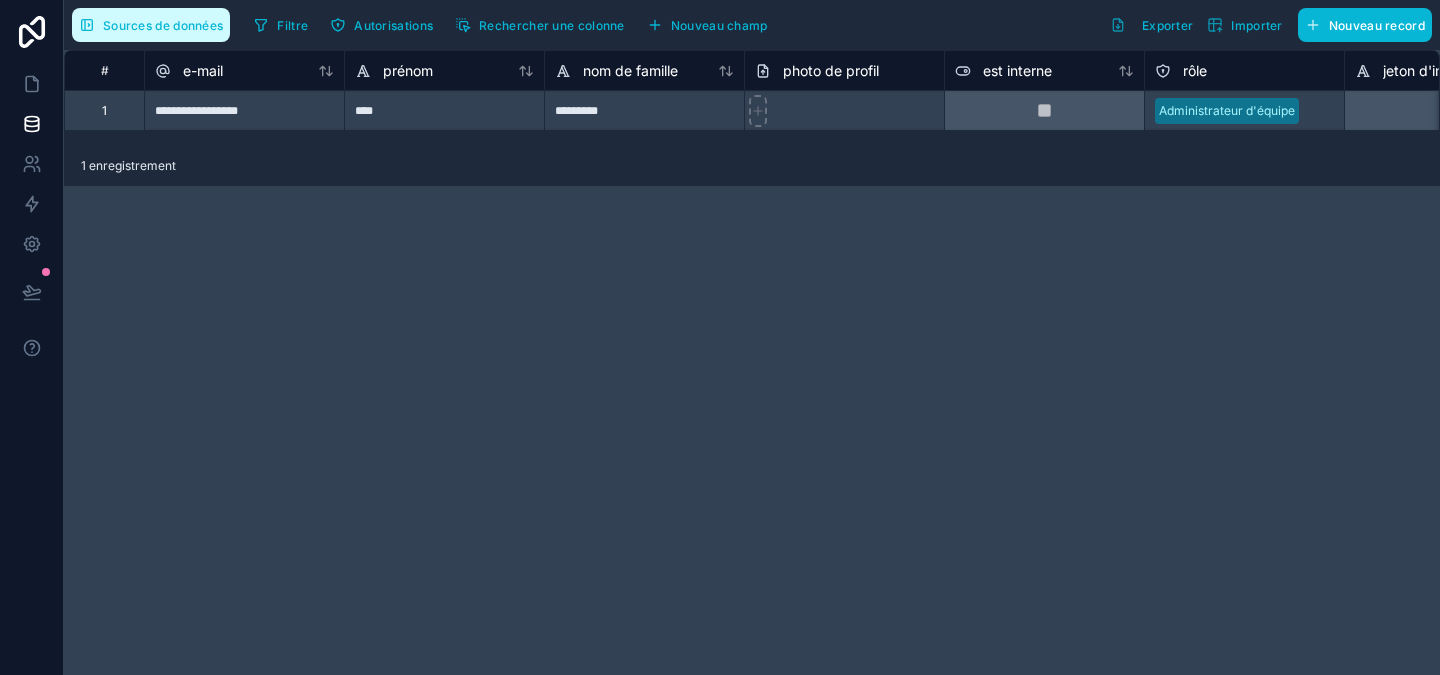 click on "Sources de données" at bounding box center [163, 25] 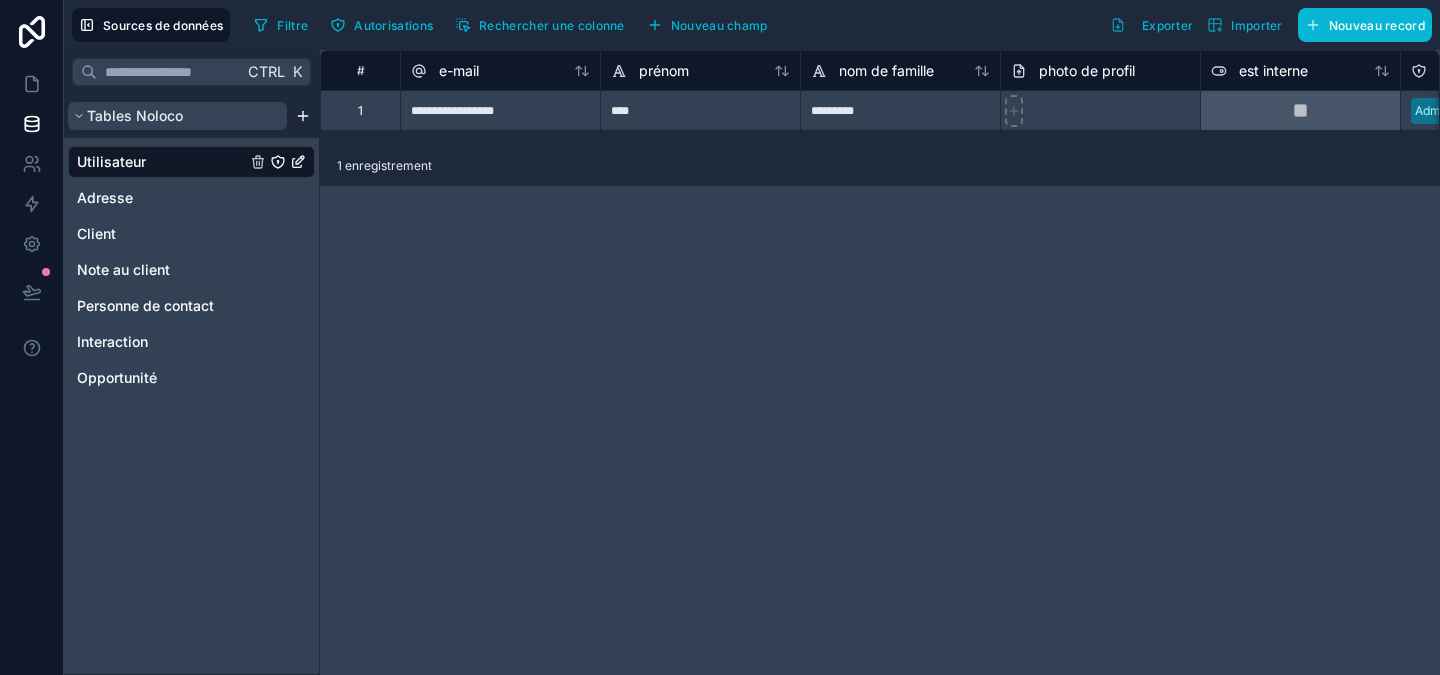 click on "Tables Noloco" at bounding box center [135, 115] 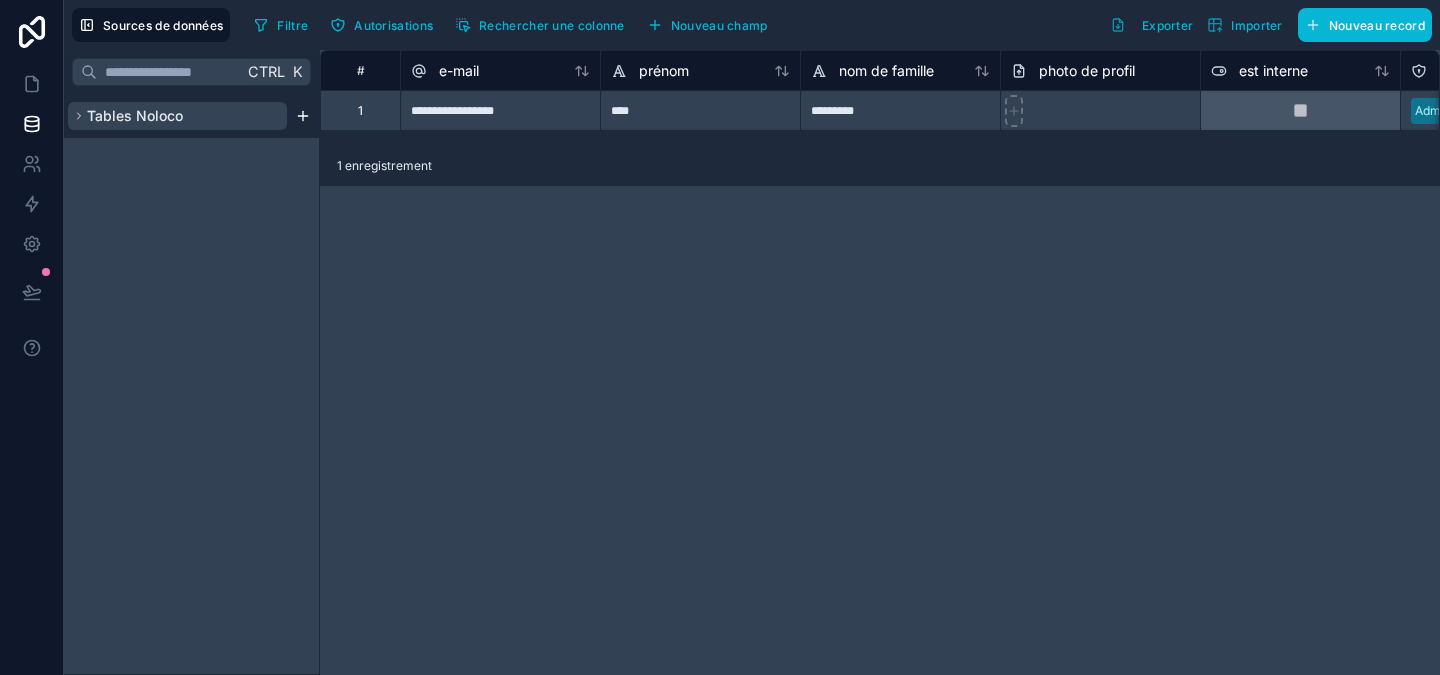 click on "Tables Noloco" at bounding box center (135, 115) 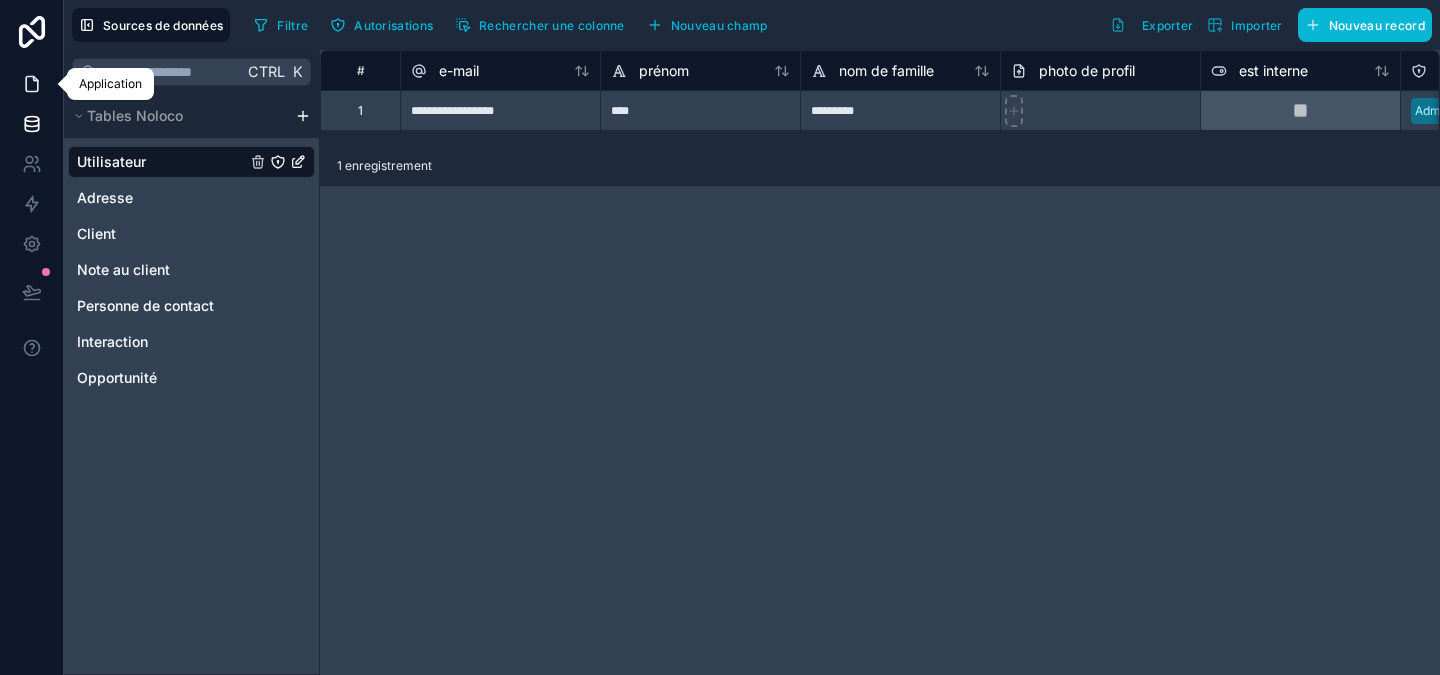 click 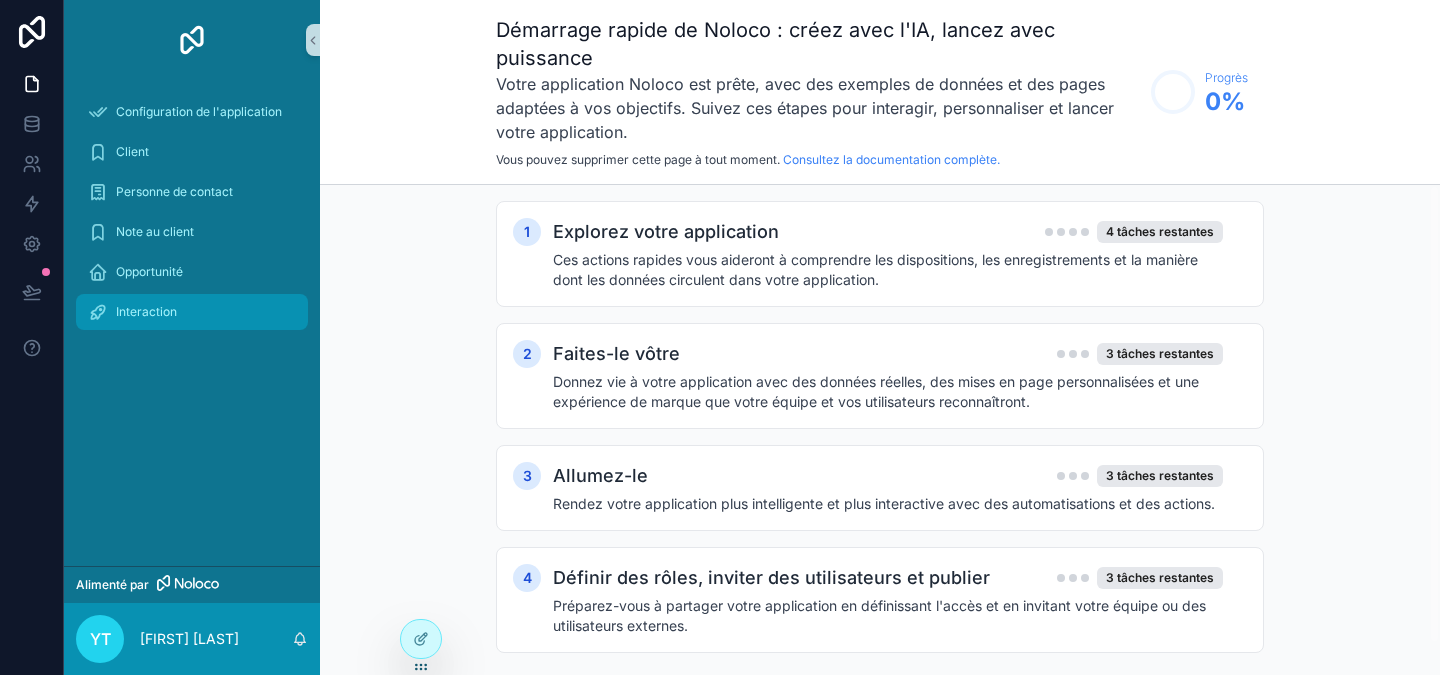 click on "Interaction" at bounding box center (146, 311) 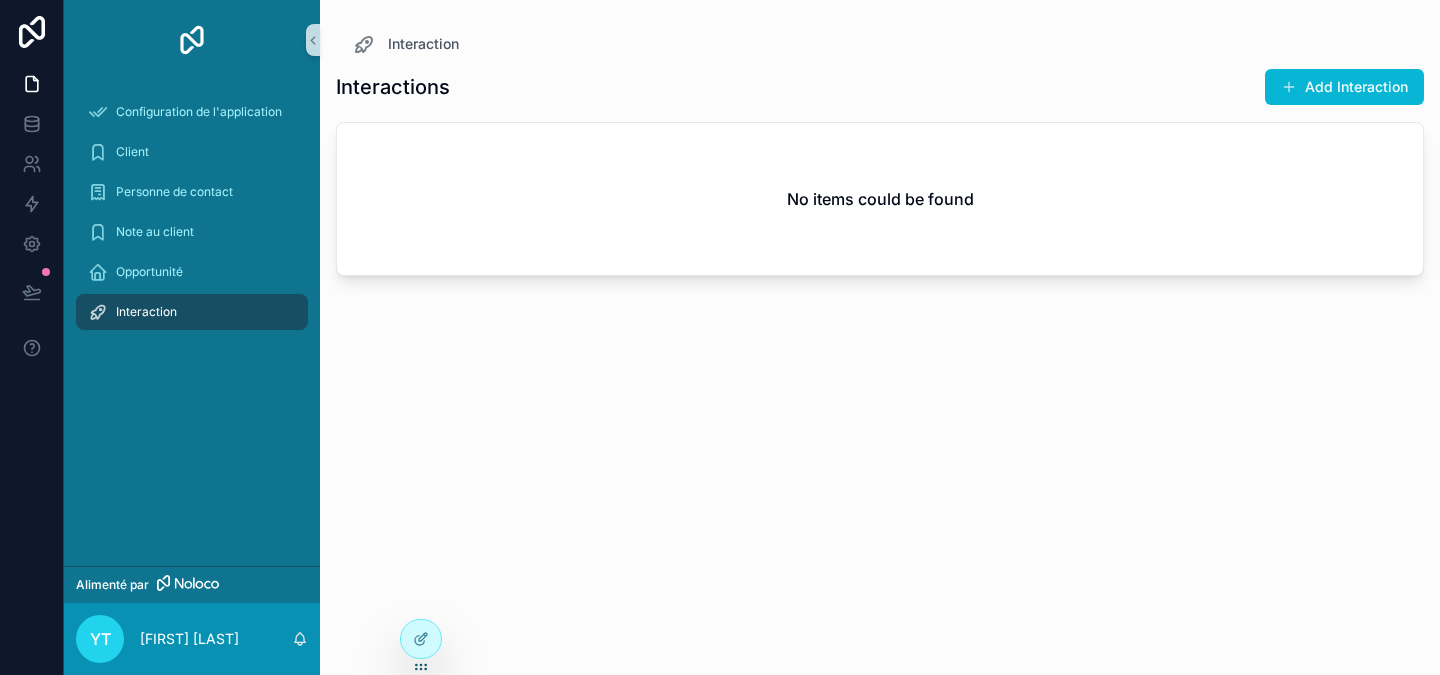 click on "No items could be found" at bounding box center (880, 199) 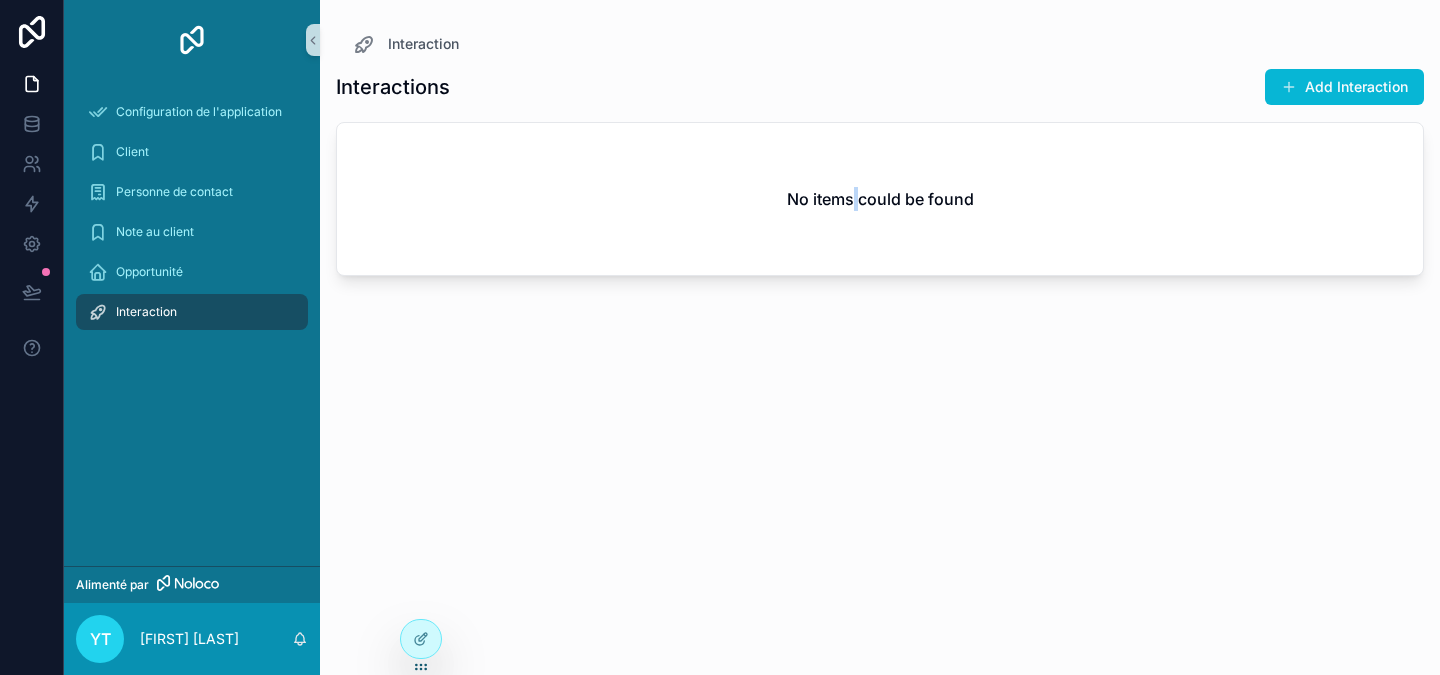 click on "No items could be found" at bounding box center (880, 199) 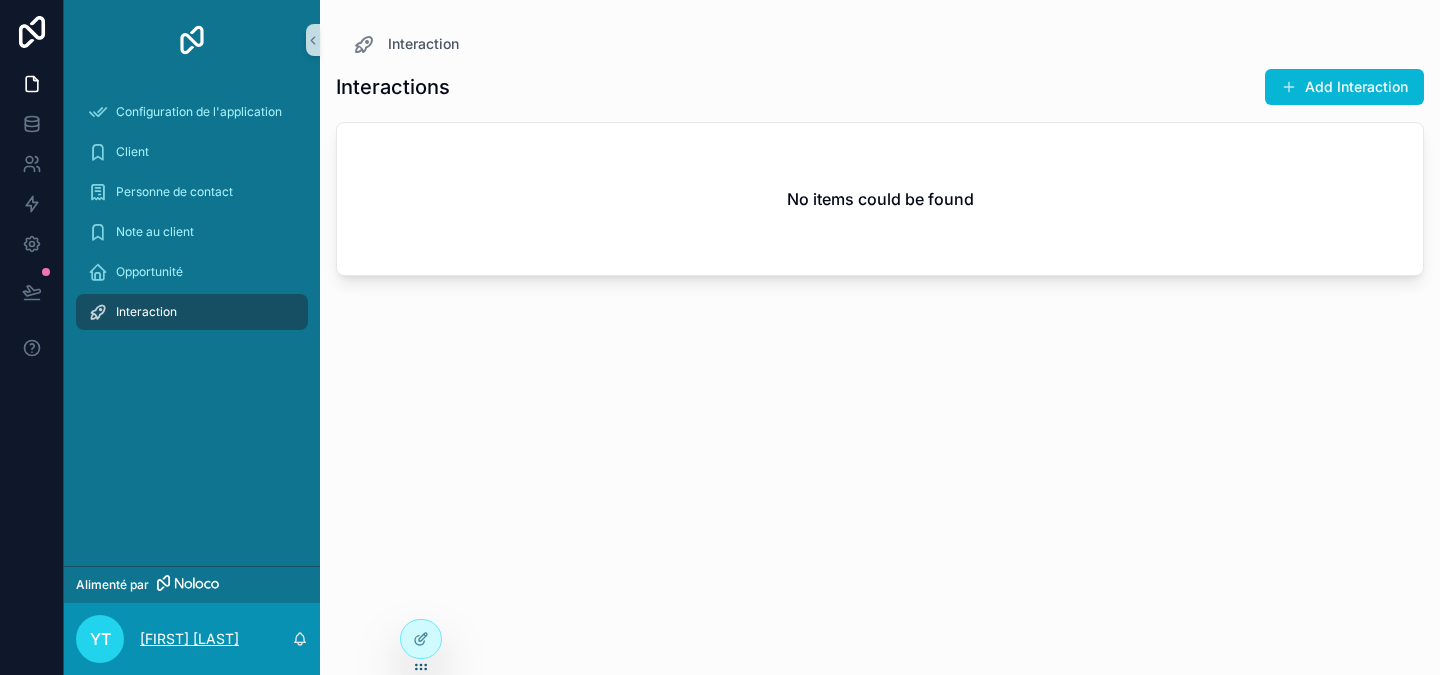click on "[FIRST] [LAST]" at bounding box center [189, 638] 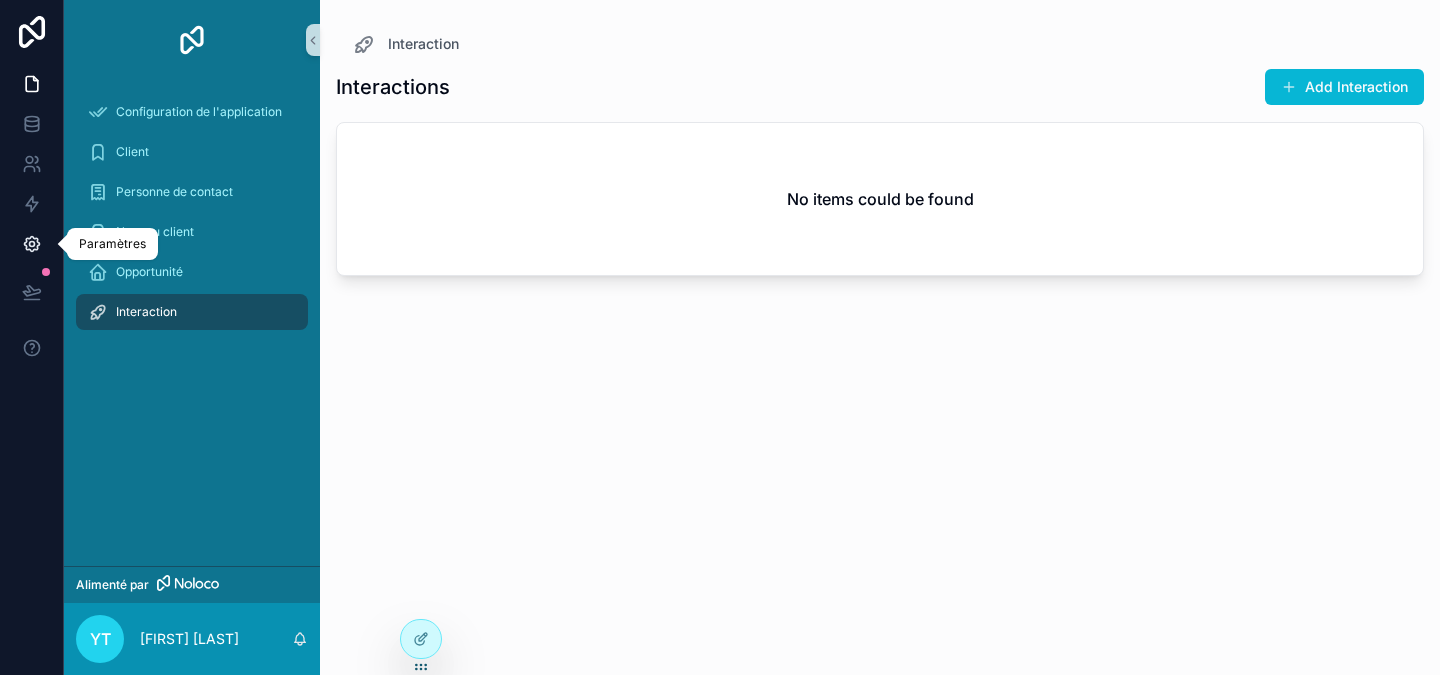 click 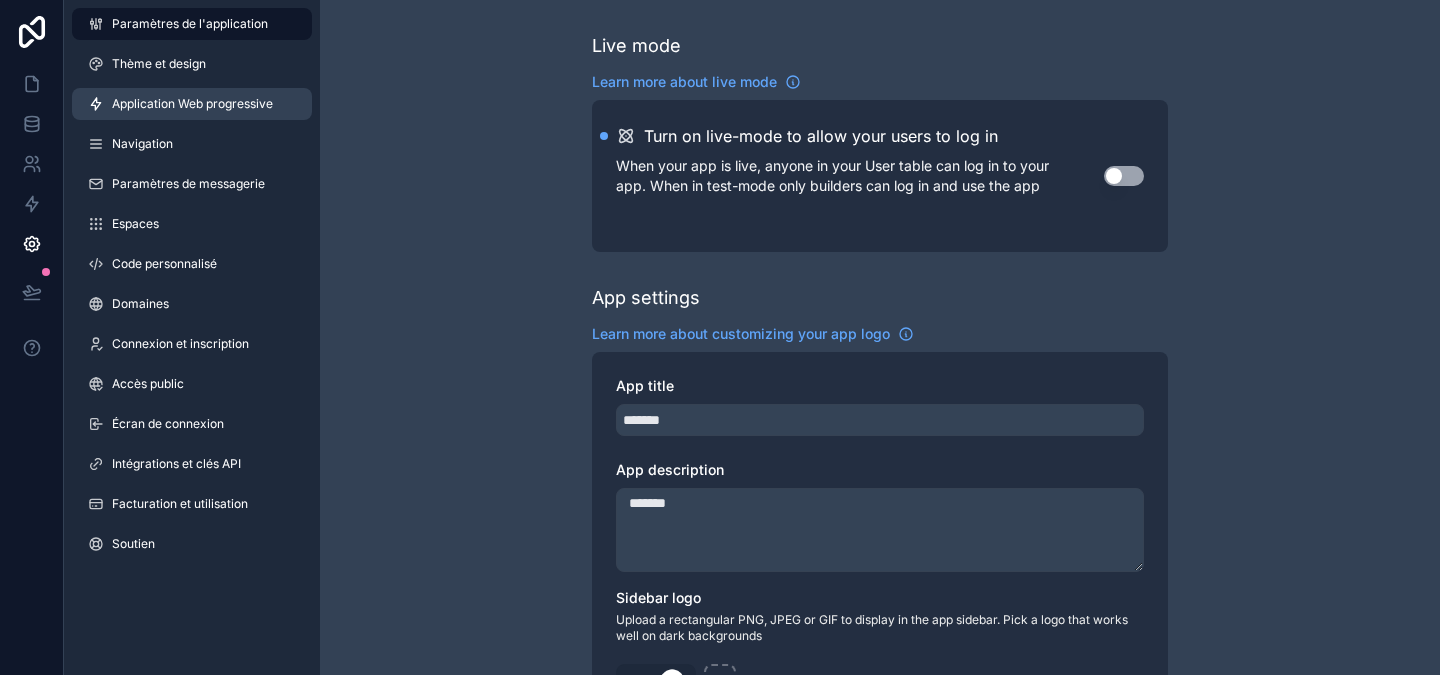 click on "Application Web progressive" at bounding box center (192, 103) 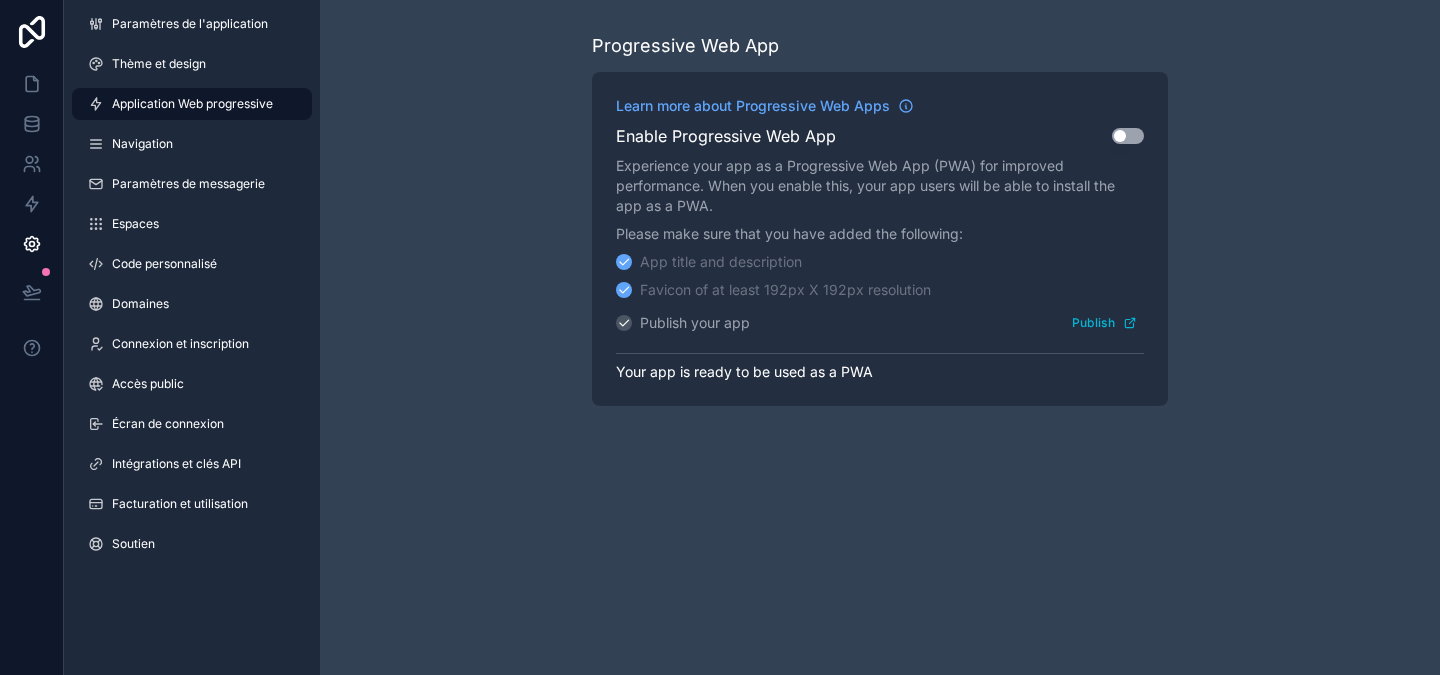 click on "Enable Progressive Web App Use setting" at bounding box center [880, 136] 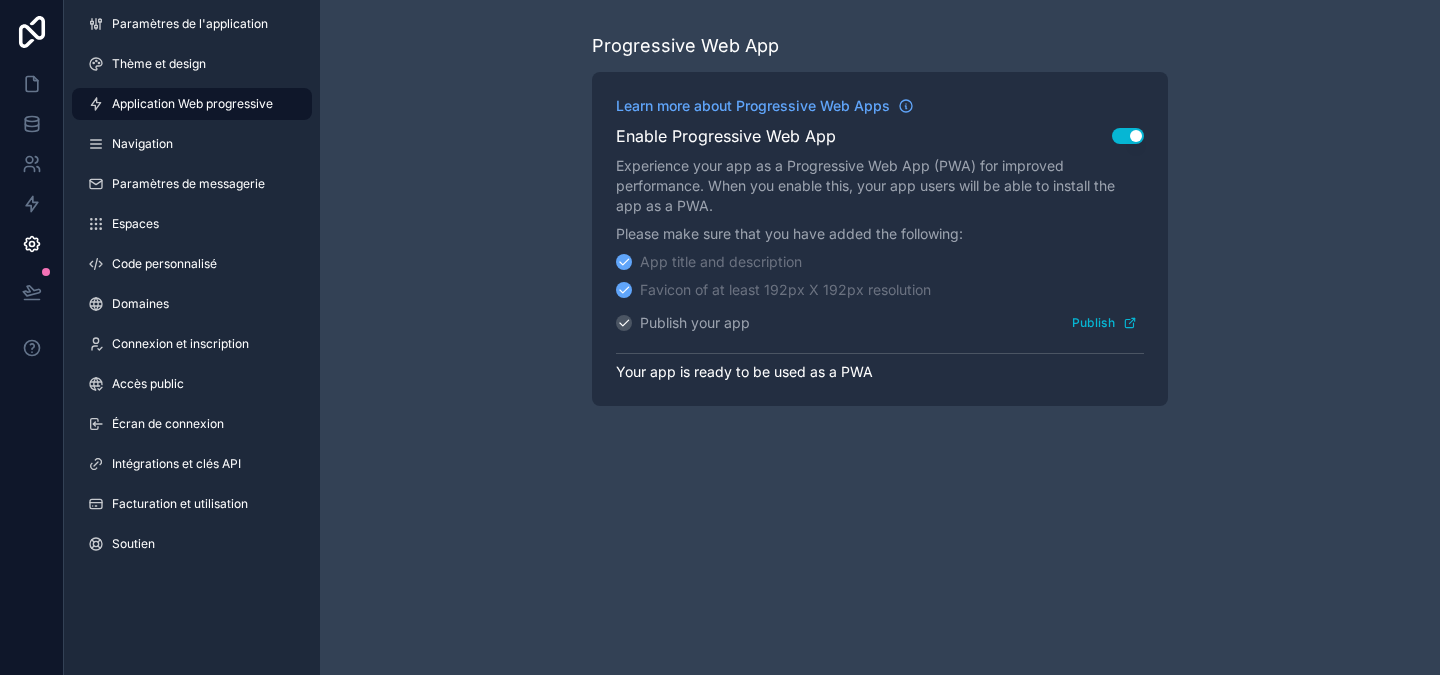 click on "Use setting" at bounding box center (1128, 136) 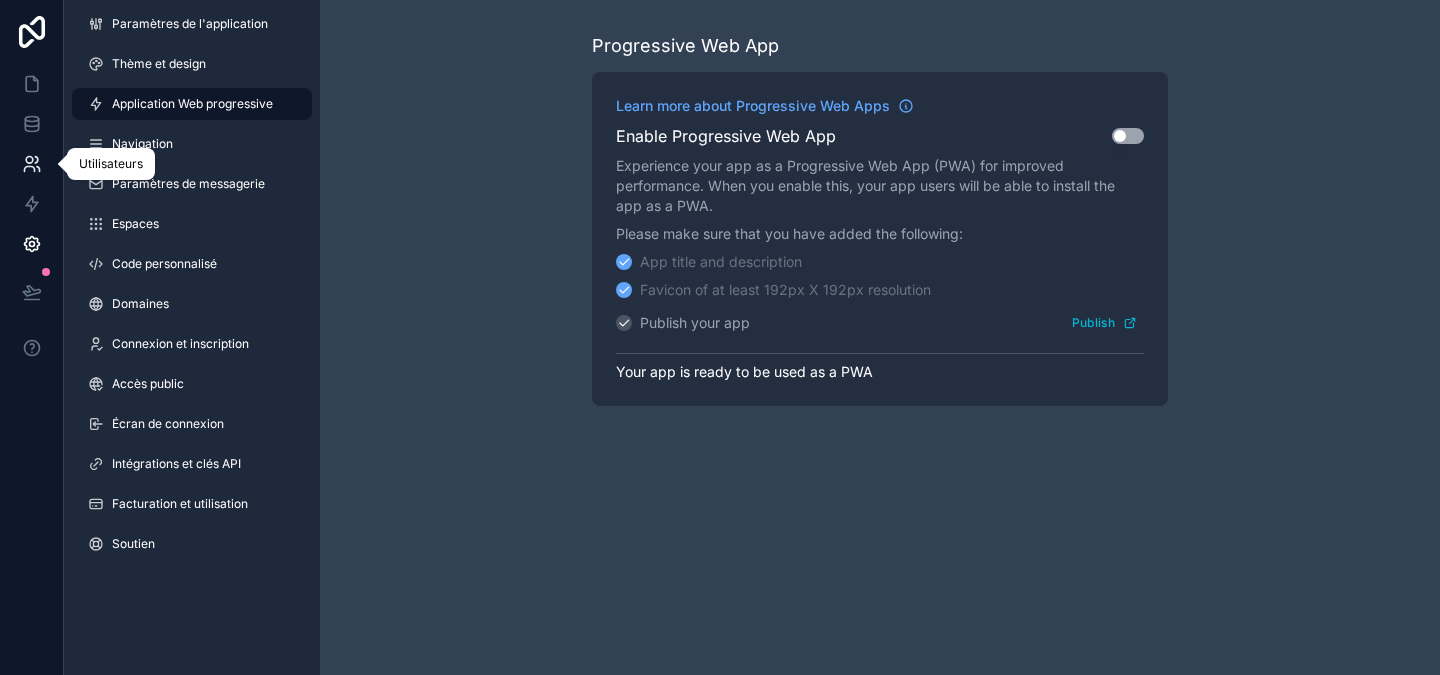 click 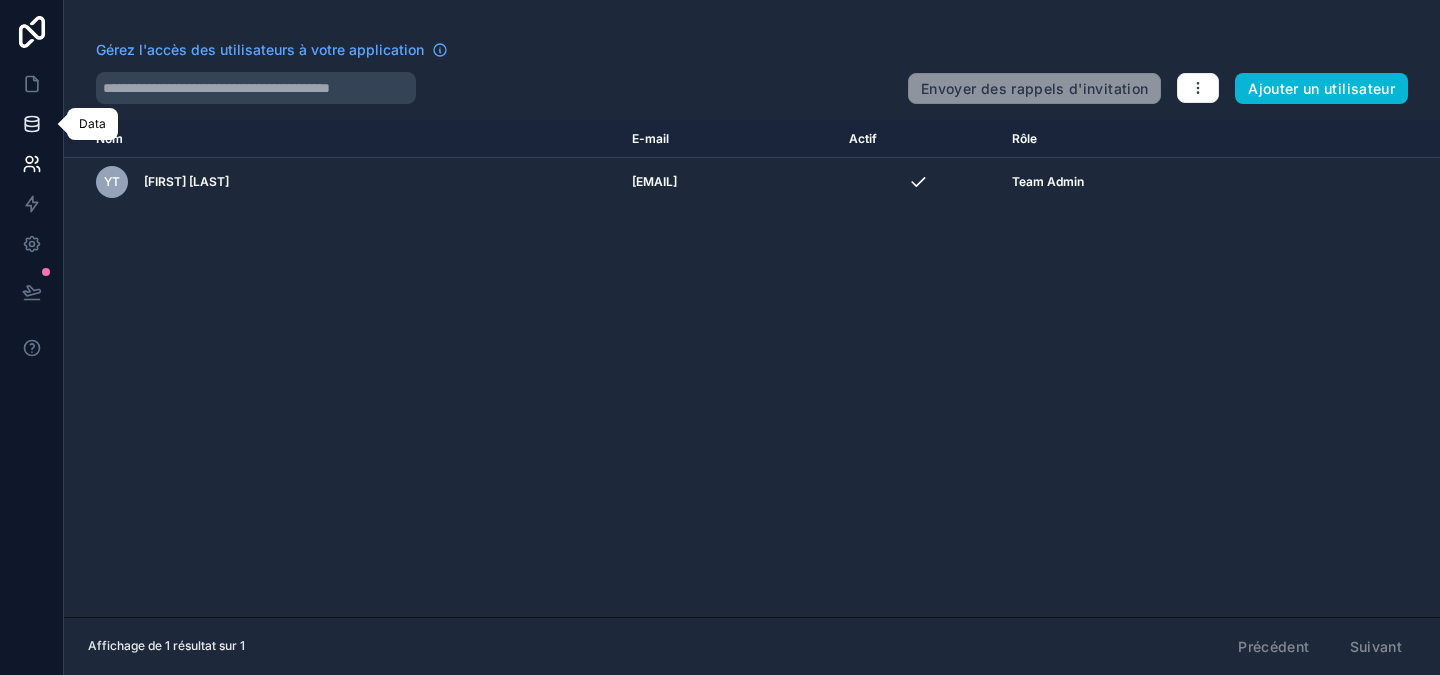click 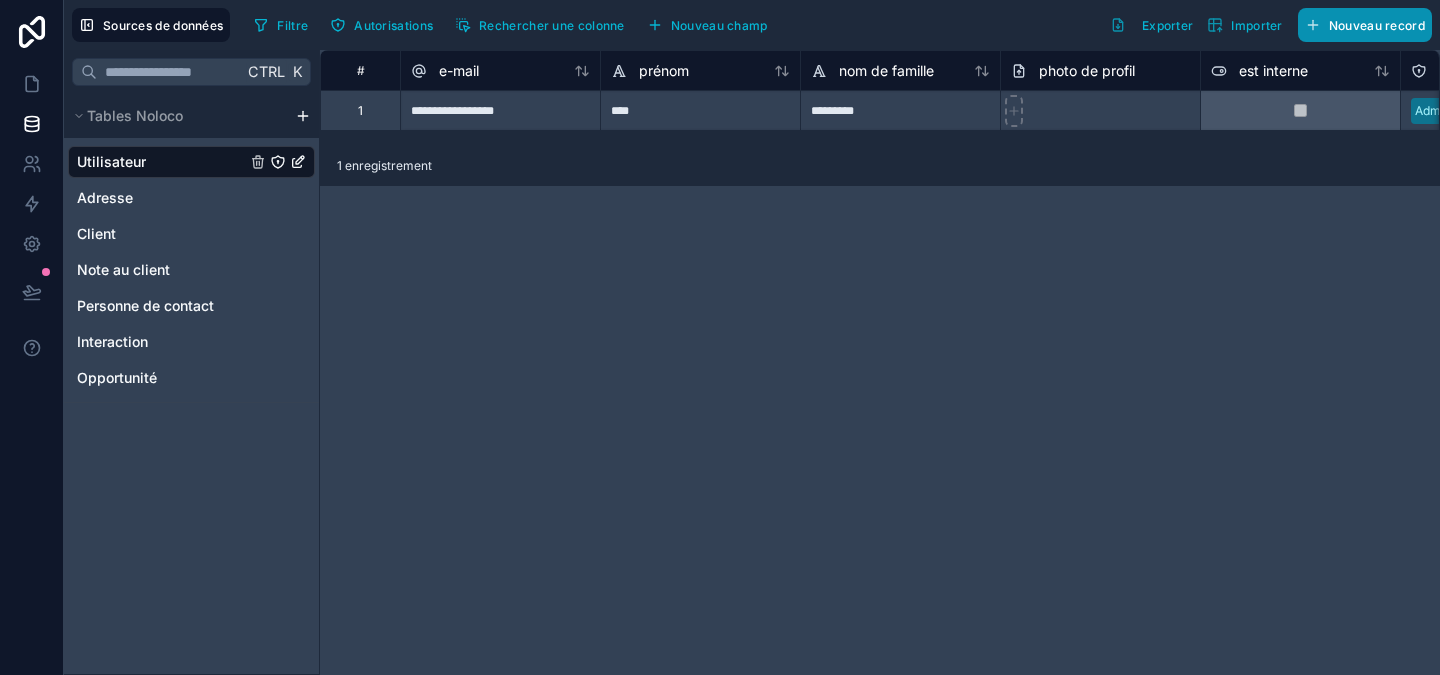 click on "Nouveau record" at bounding box center [1377, 25] 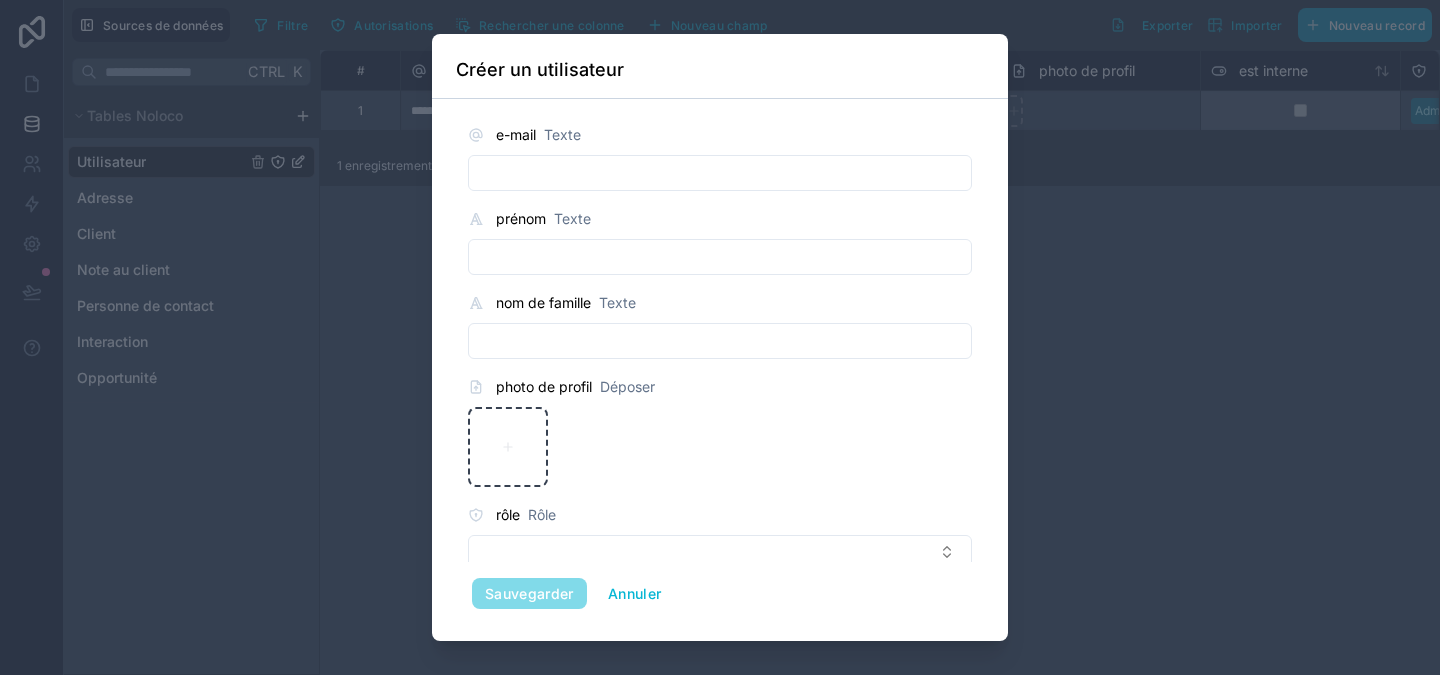 scroll, scrollTop: 23, scrollLeft: 0, axis: vertical 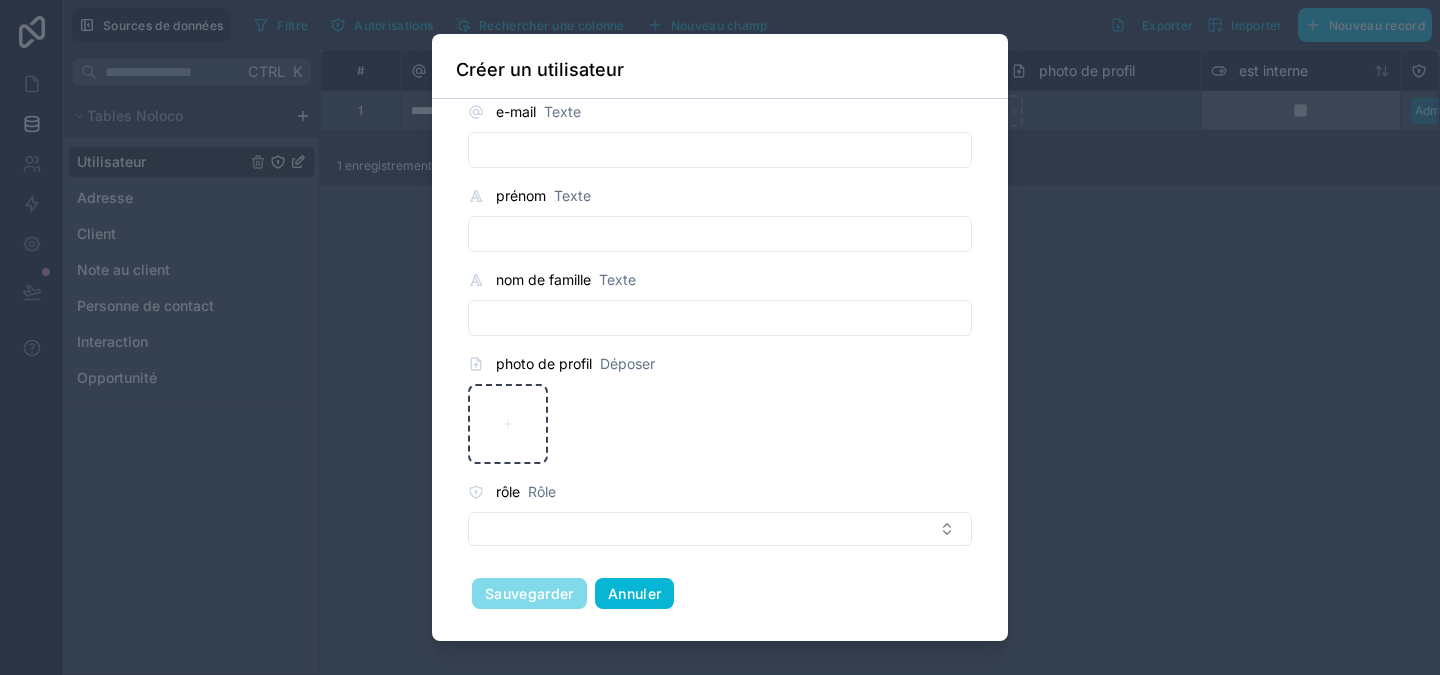 click on "Annuler" at bounding box center [634, 594] 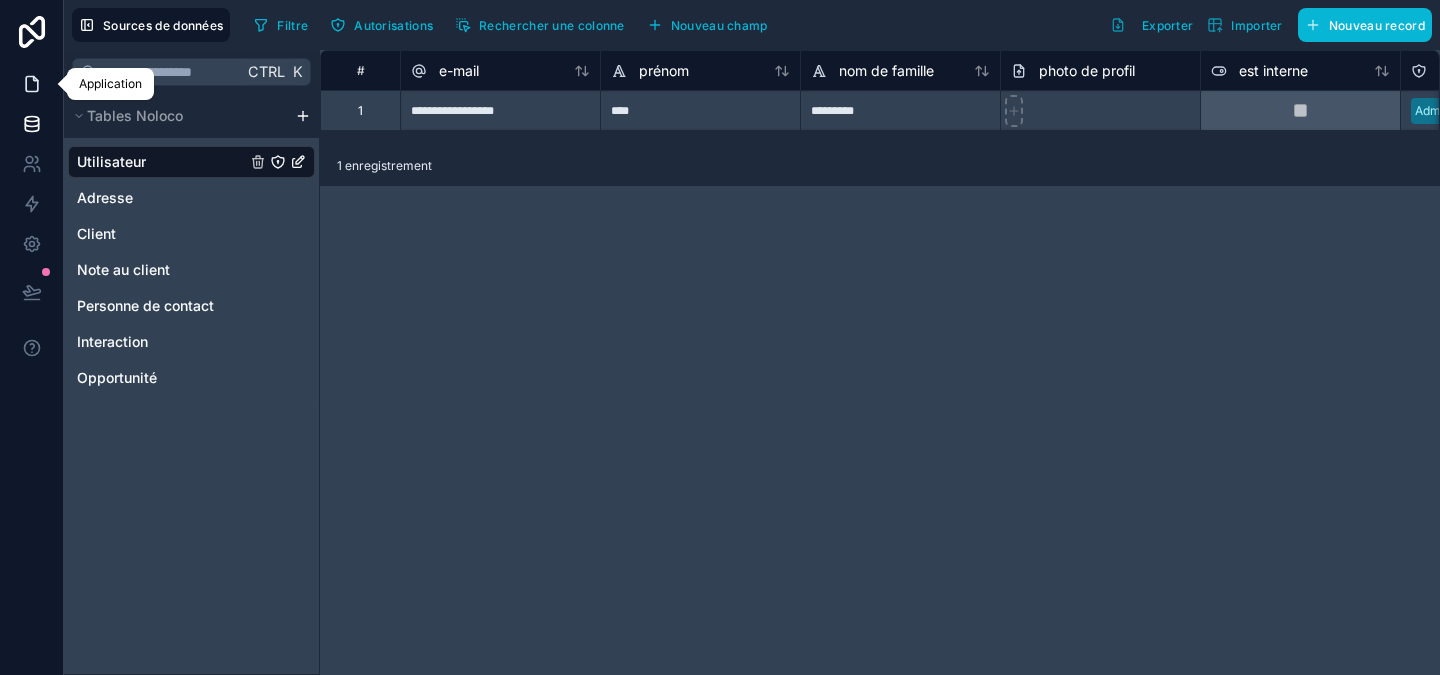 click 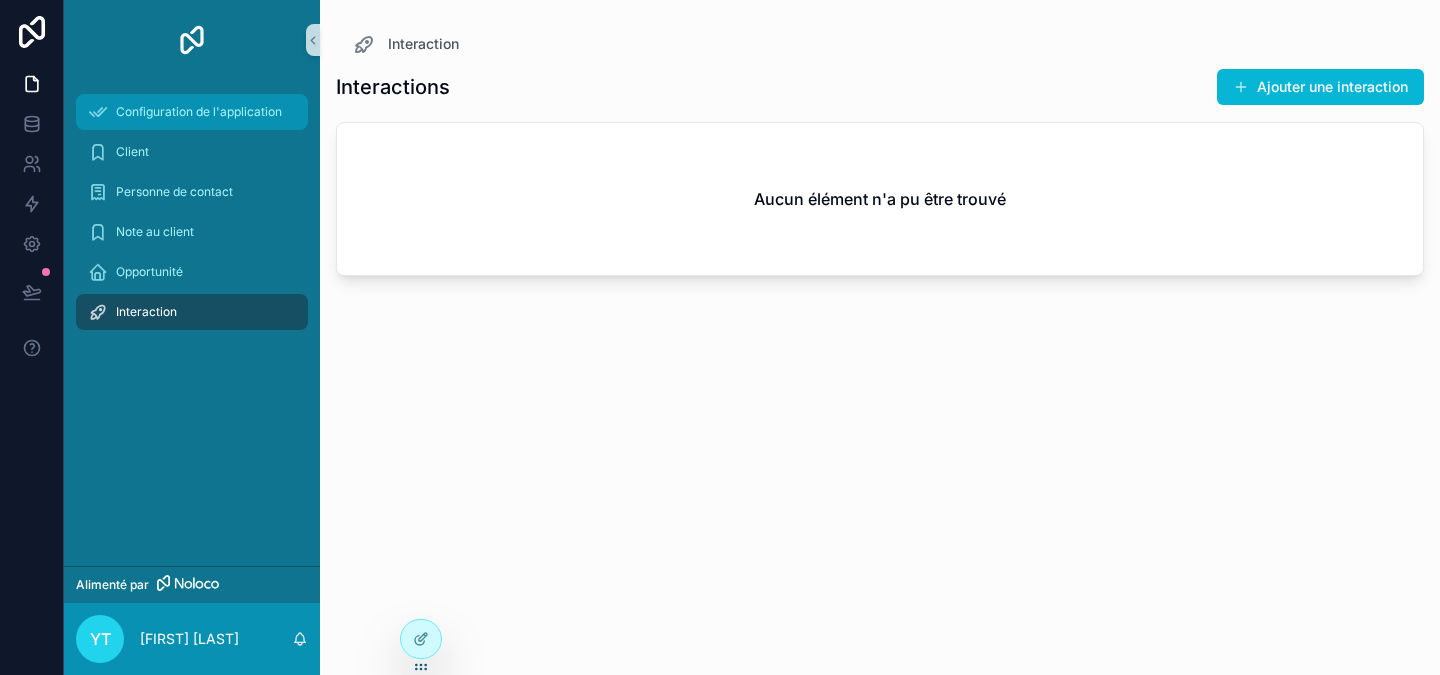 click on "Configuration de l'application" at bounding box center (199, 111) 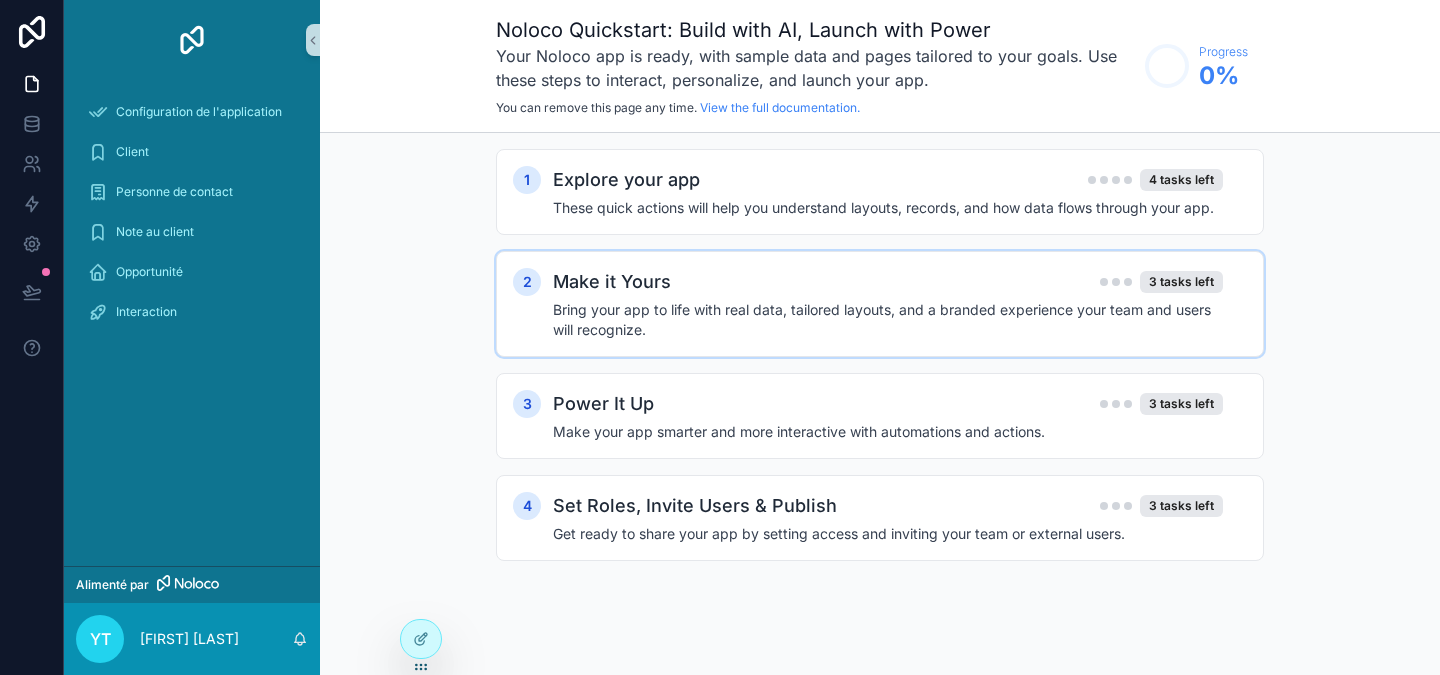 click on "Bring your app to life with real data, tailored layouts, and a branded experience your team and users will recognize." at bounding box center (888, 320) 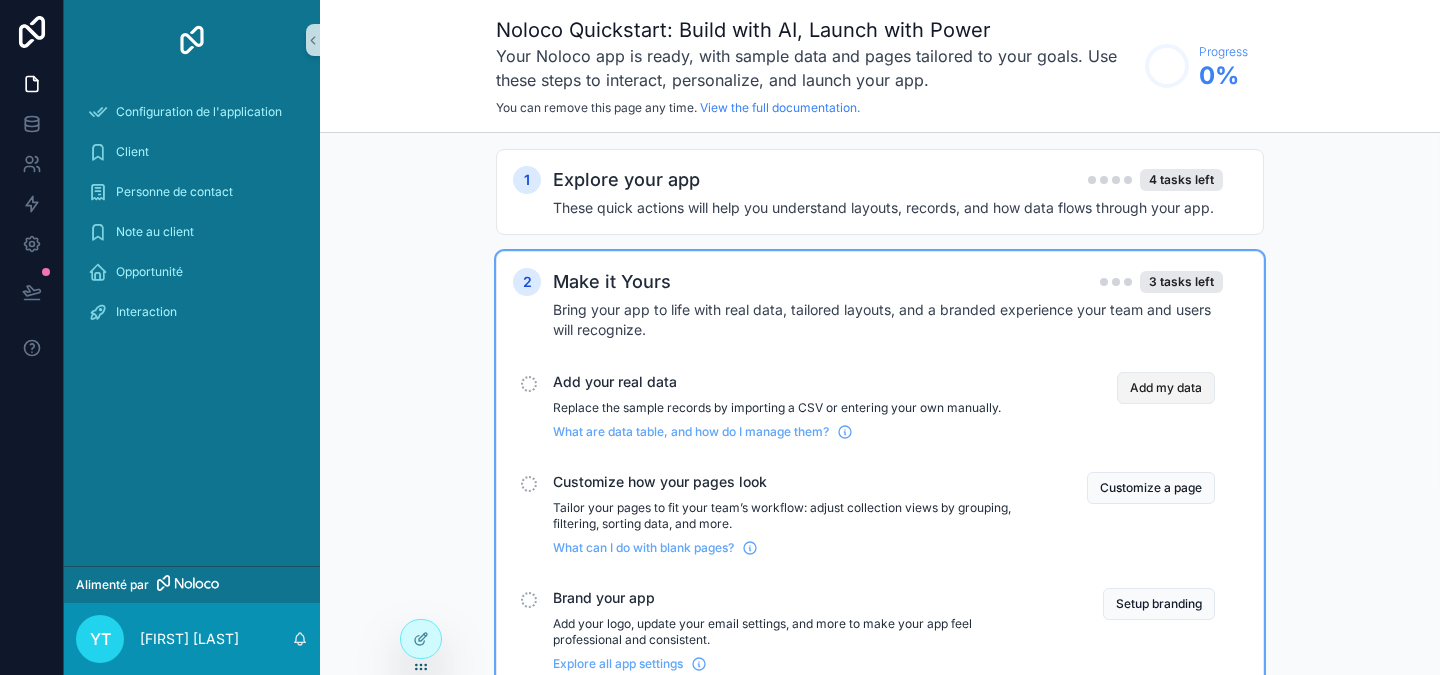 click on "Add my data" at bounding box center [1166, 388] 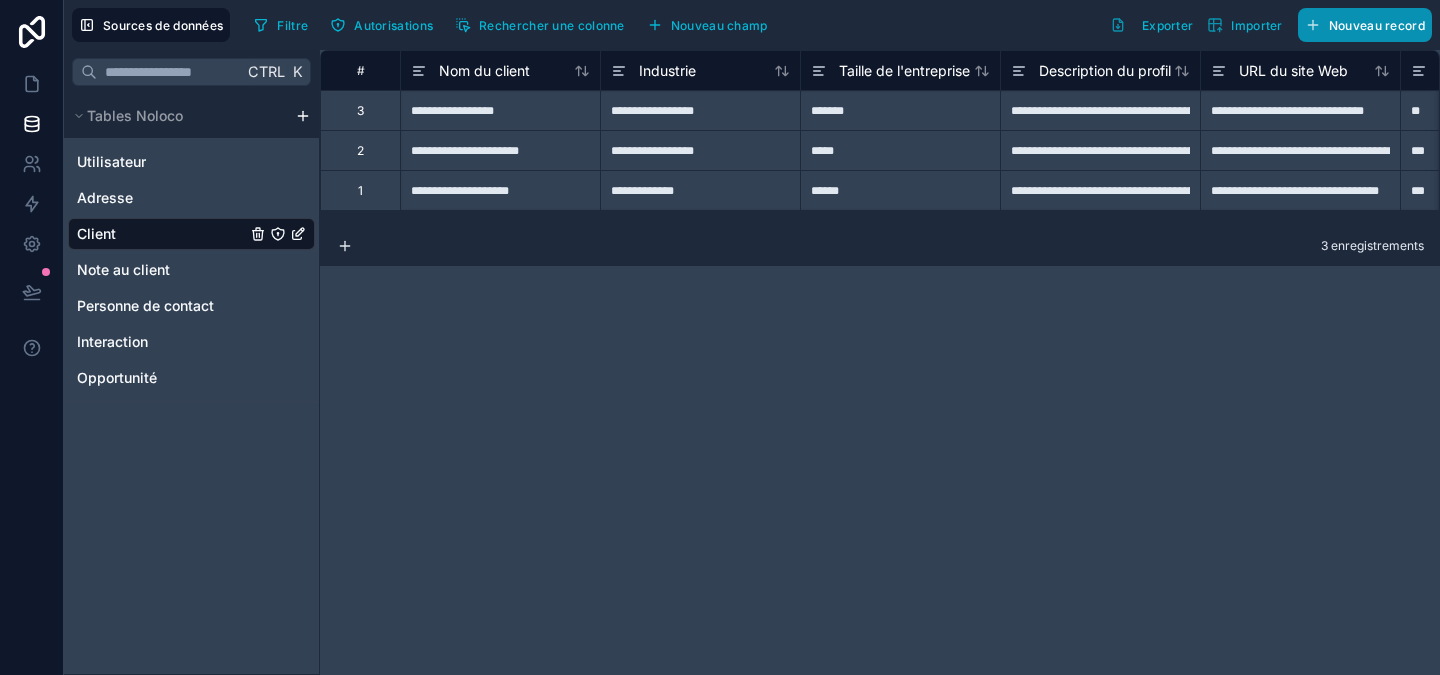 click on "Nouveau record" at bounding box center (1365, 25) 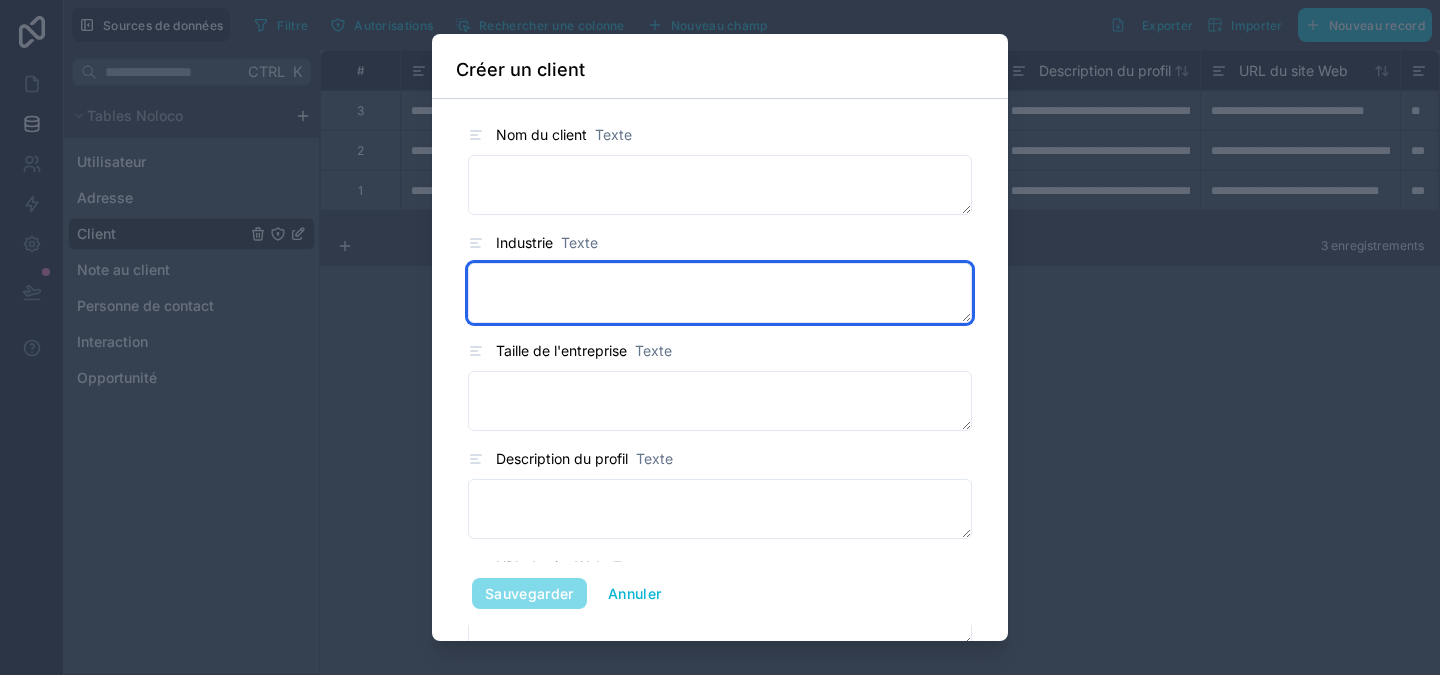 click at bounding box center (720, 293) 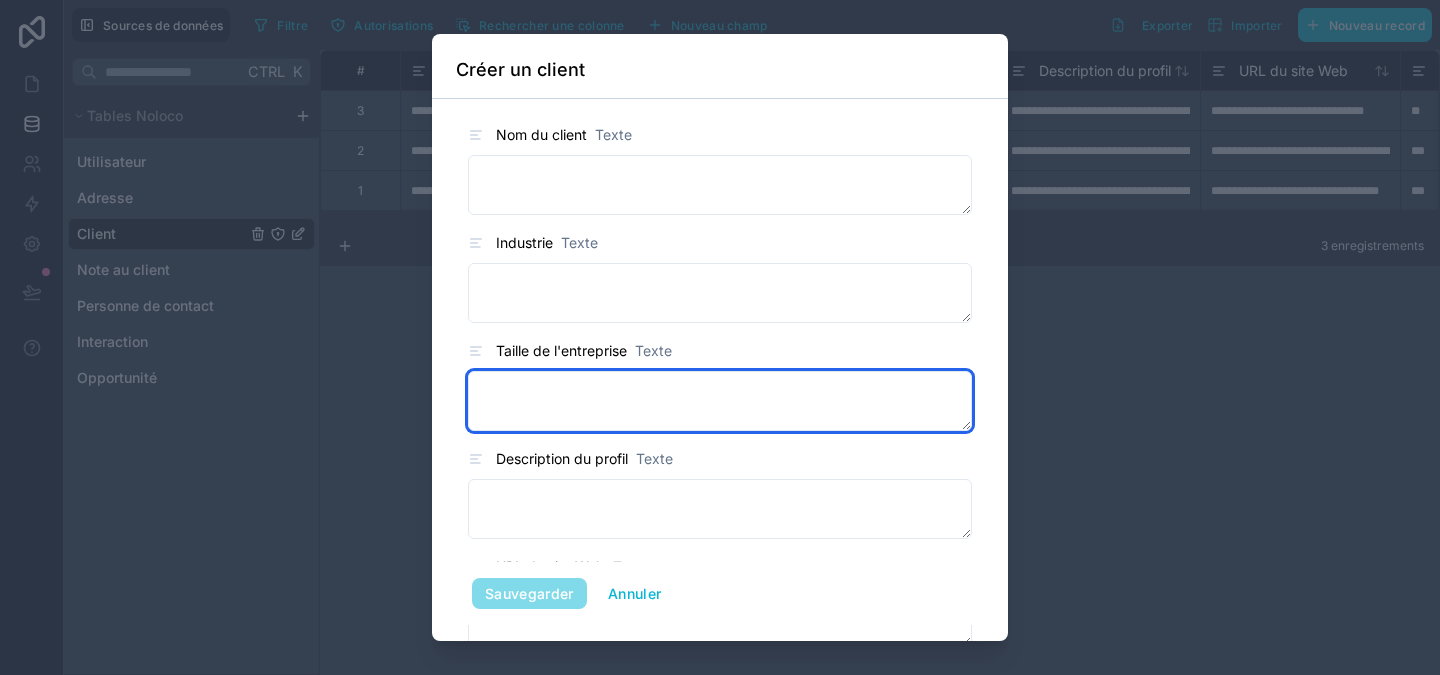 click at bounding box center [720, 401] 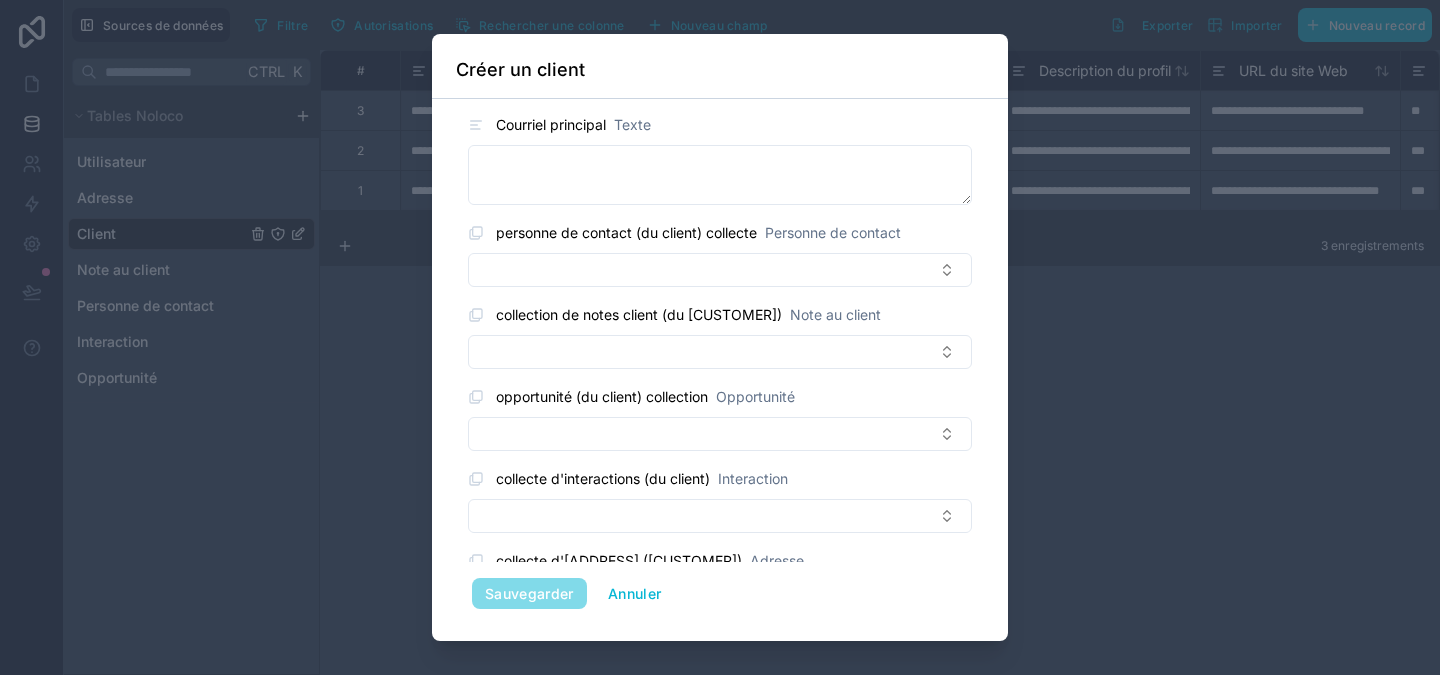 scroll, scrollTop: 835, scrollLeft: 0, axis: vertical 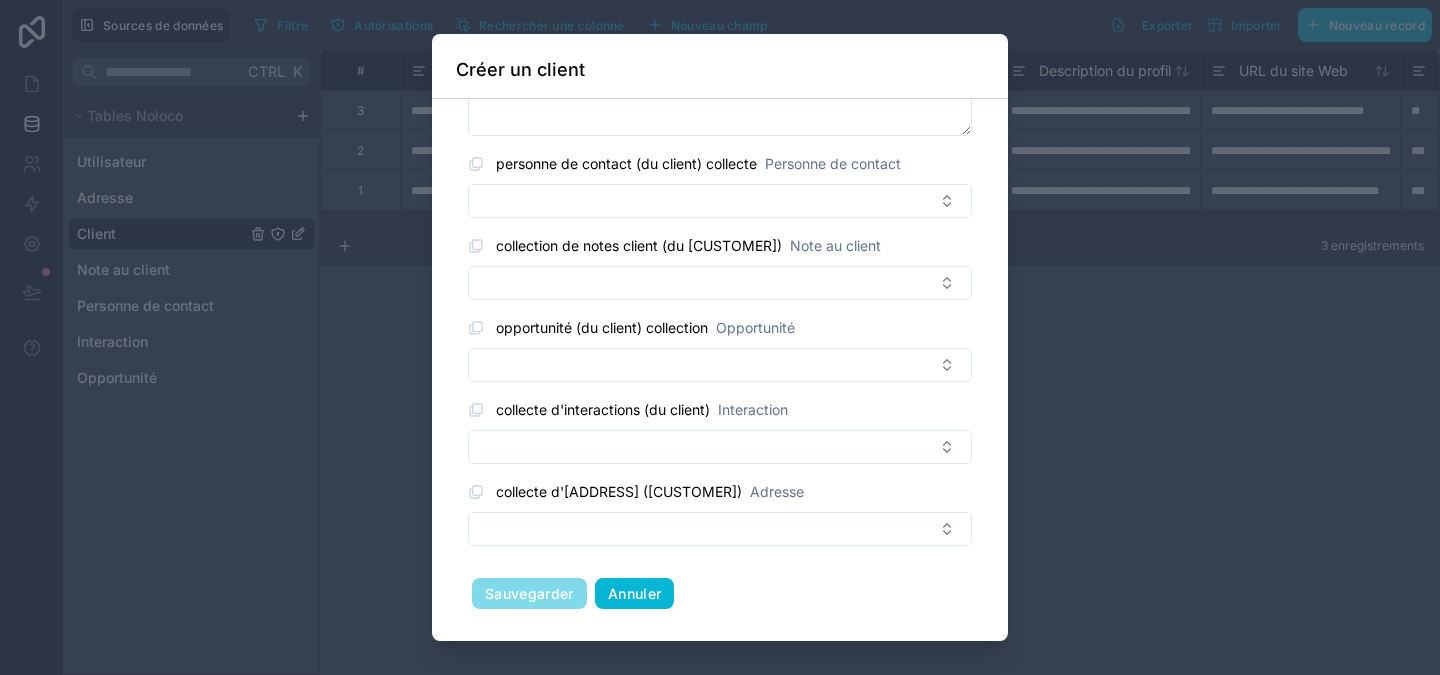 click on "Annuler" at bounding box center [634, 594] 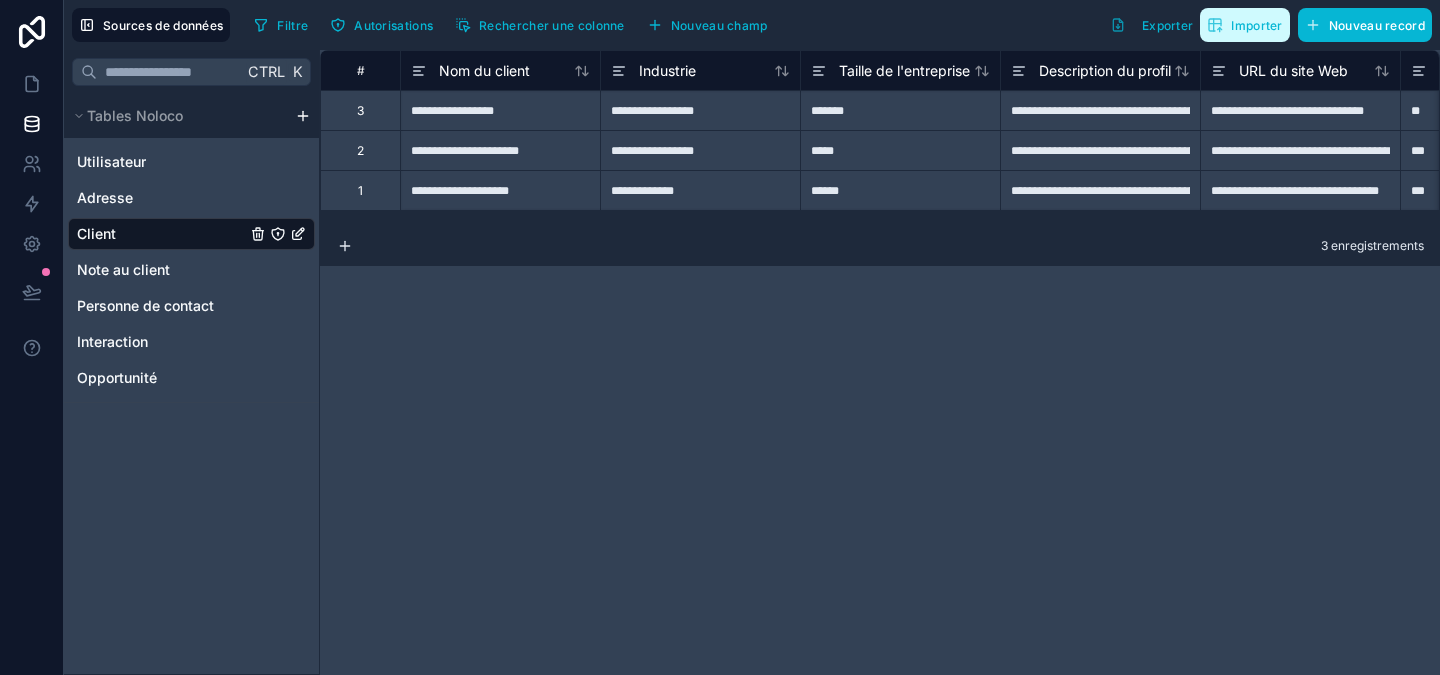 click on "Importer" at bounding box center (1244, 25) 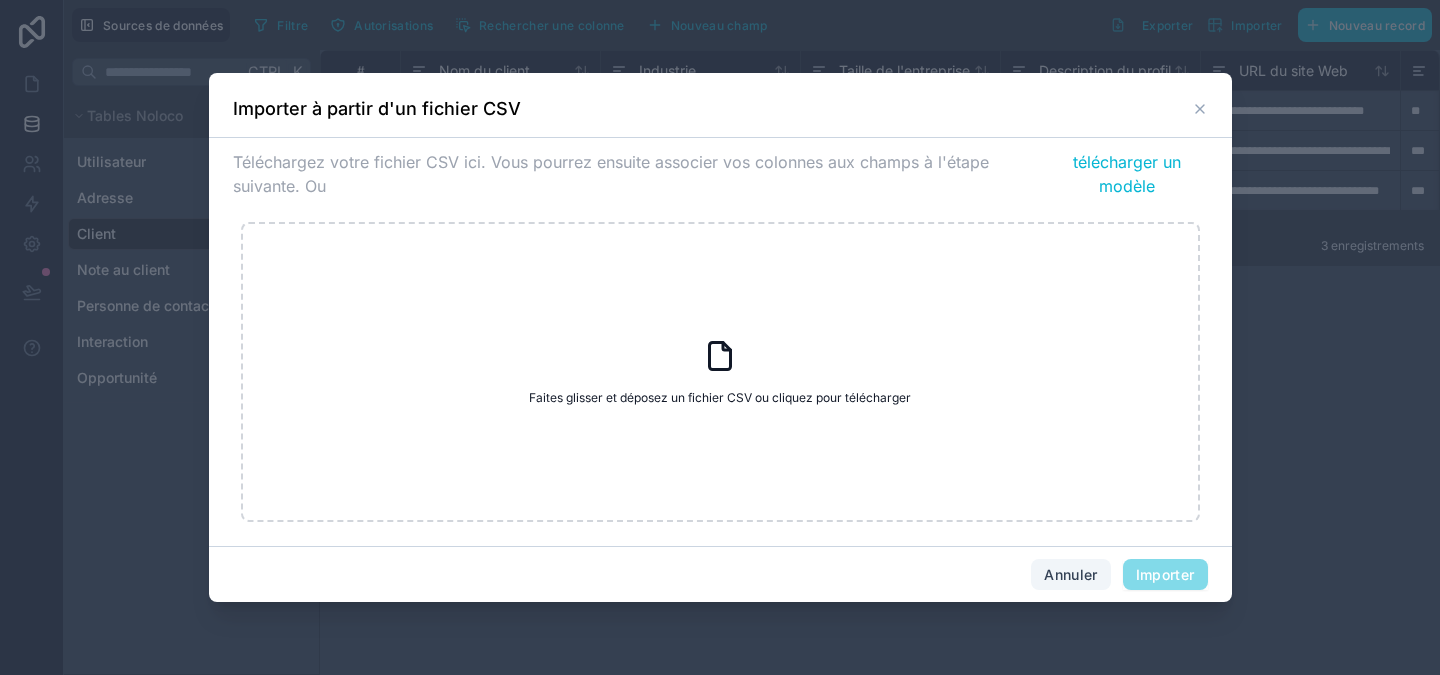 click on "Annuler" at bounding box center [1070, 574] 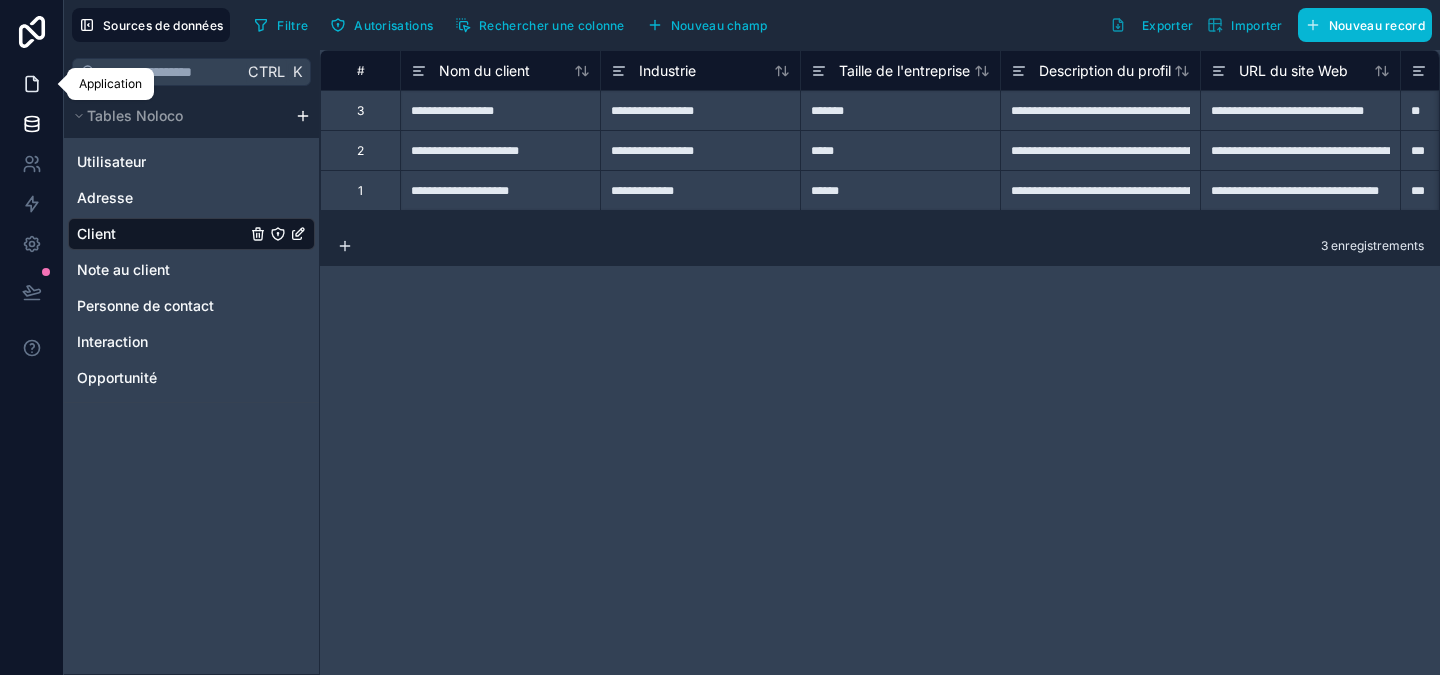 click 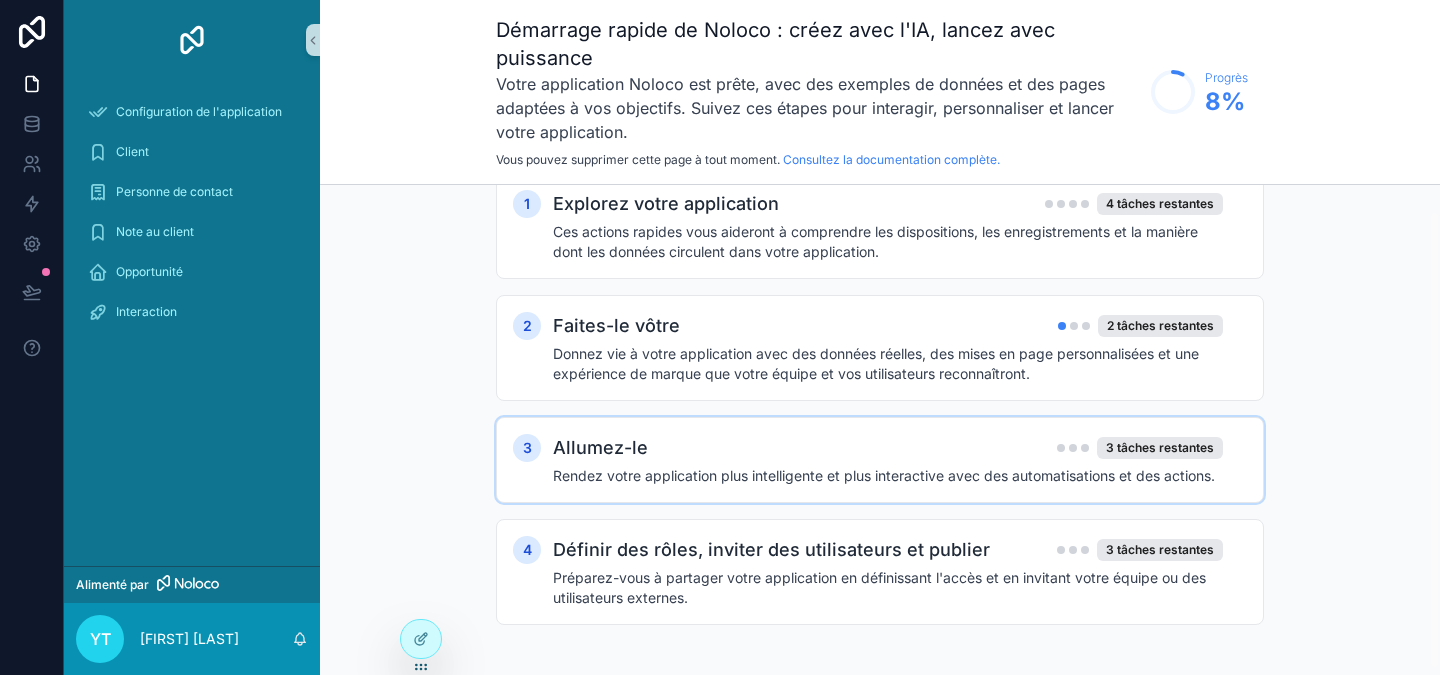 scroll, scrollTop: 34, scrollLeft: 0, axis: vertical 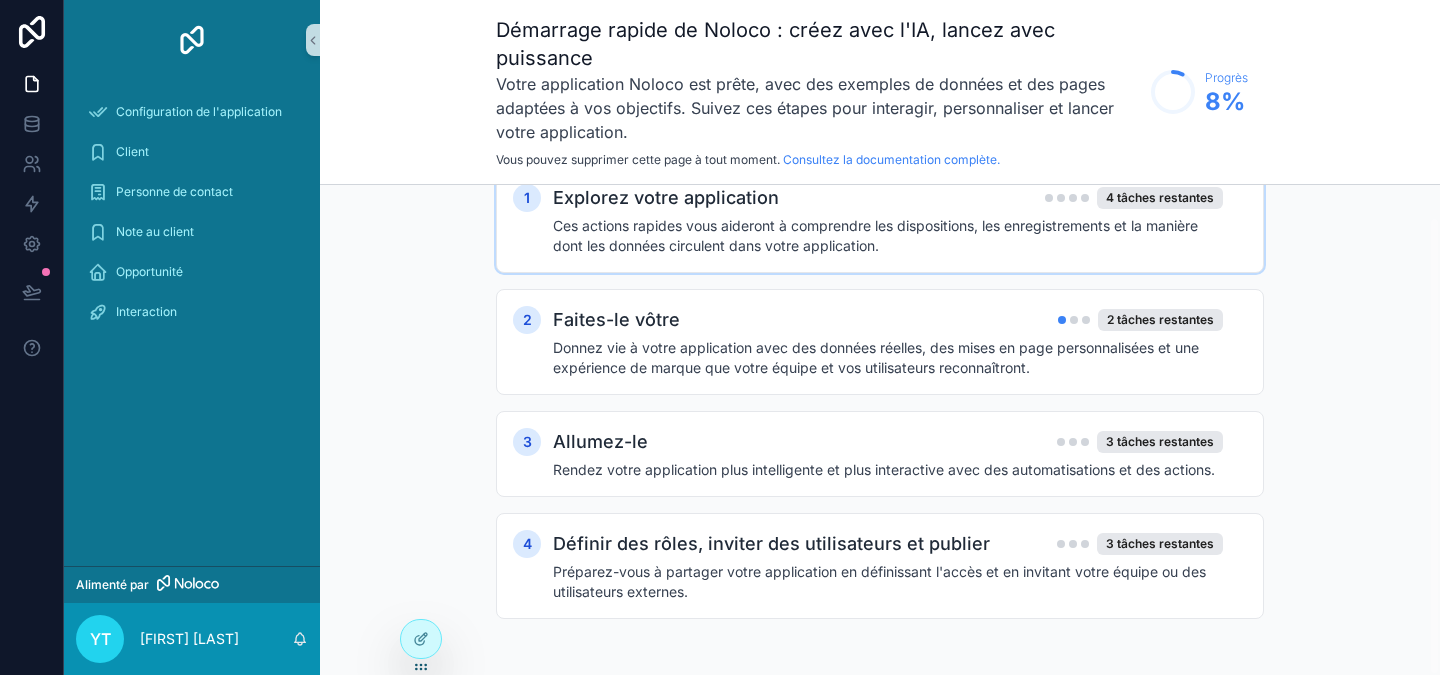 click on "1 Explorez votre application 4 tâches restantes Ces actions rapides vous aideront à comprendre les dispositions, les enregistrements et la manière dont les données circulent dans votre application." at bounding box center (880, 220) 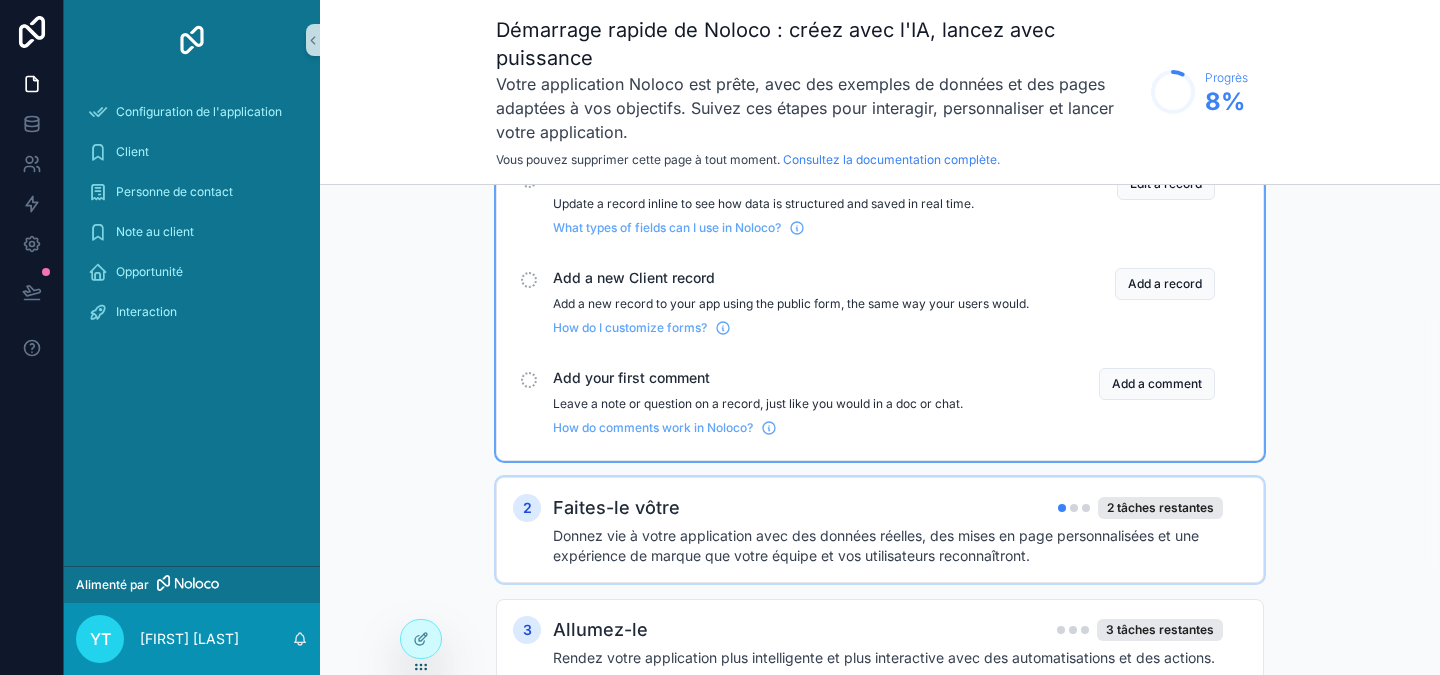 click on "Donnez vie à votre application avec des données réelles, des mises en page personnalisées et une expérience de marque que votre équipe et vos utilisateurs reconnaîtront." at bounding box center [876, 545] 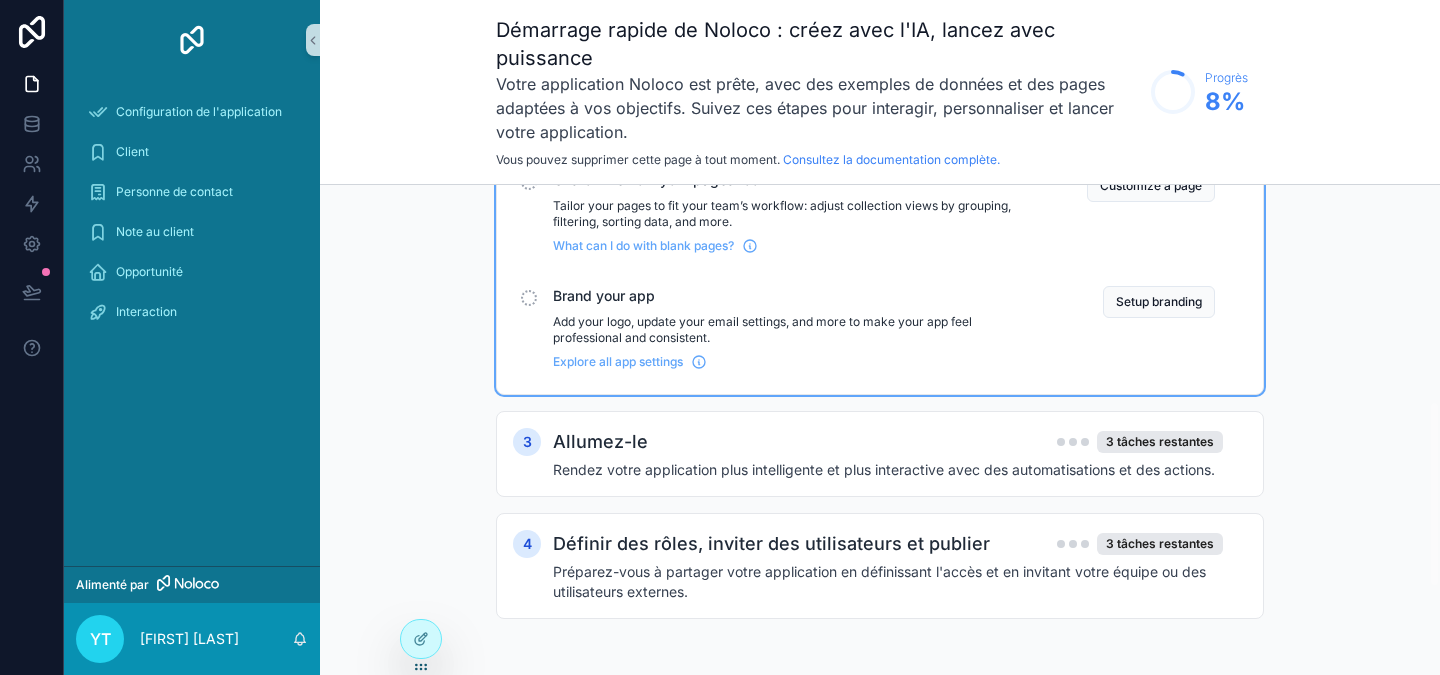 scroll, scrollTop: 798, scrollLeft: 0, axis: vertical 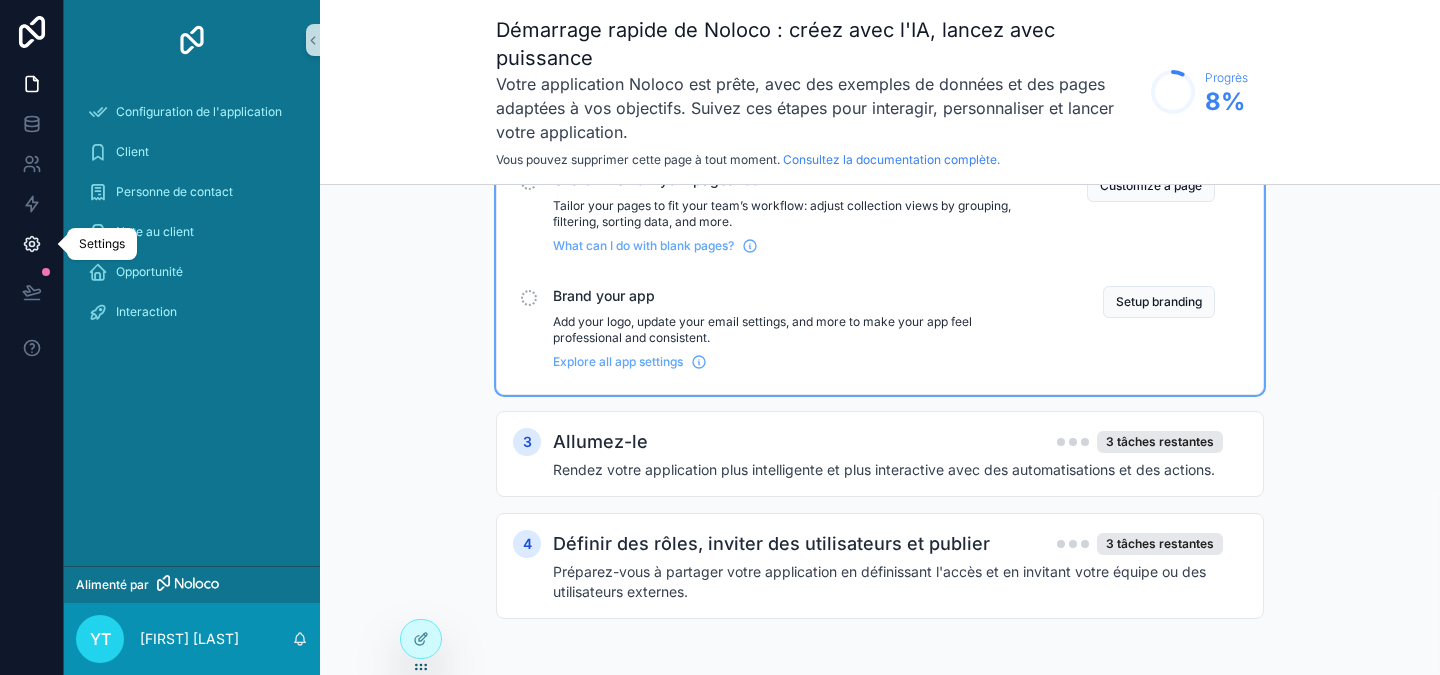 click 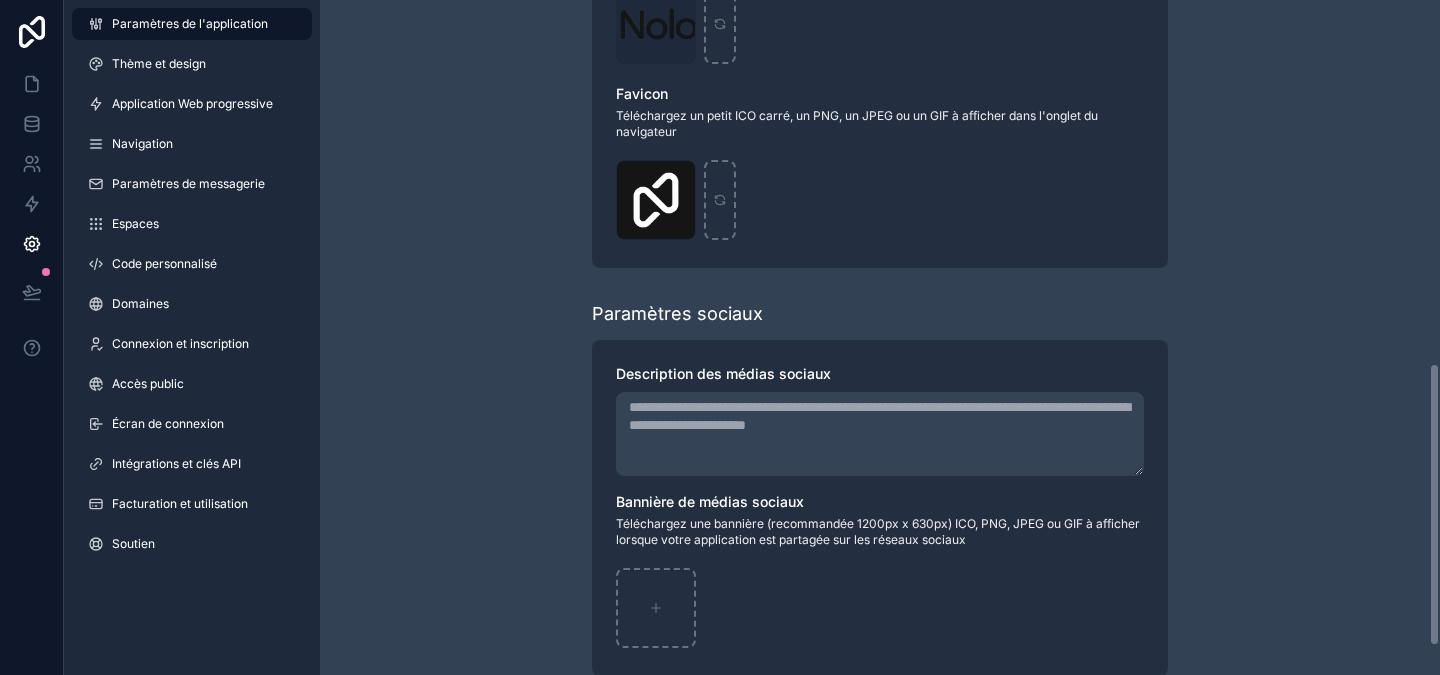 scroll, scrollTop: 933, scrollLeft: 0, axis: vertical 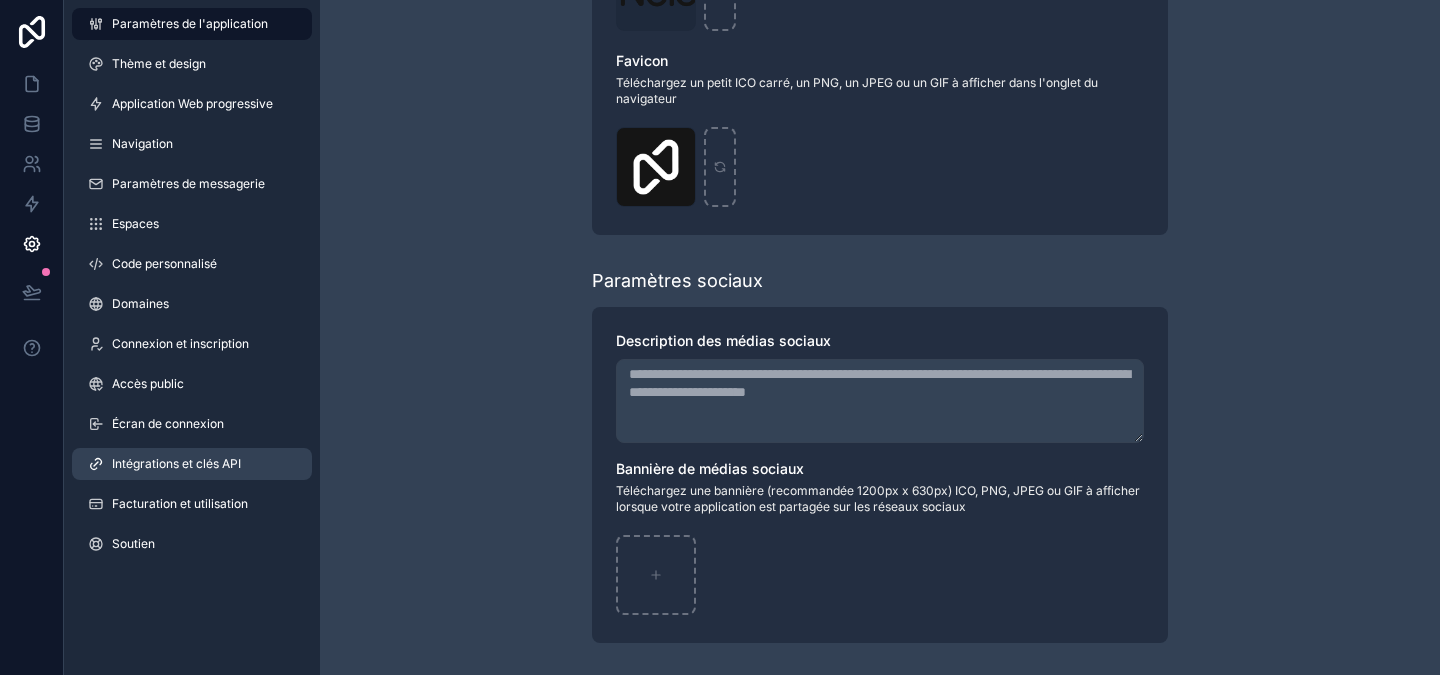 click on "Intégrations et clés API" at bounding box center (192, 464) 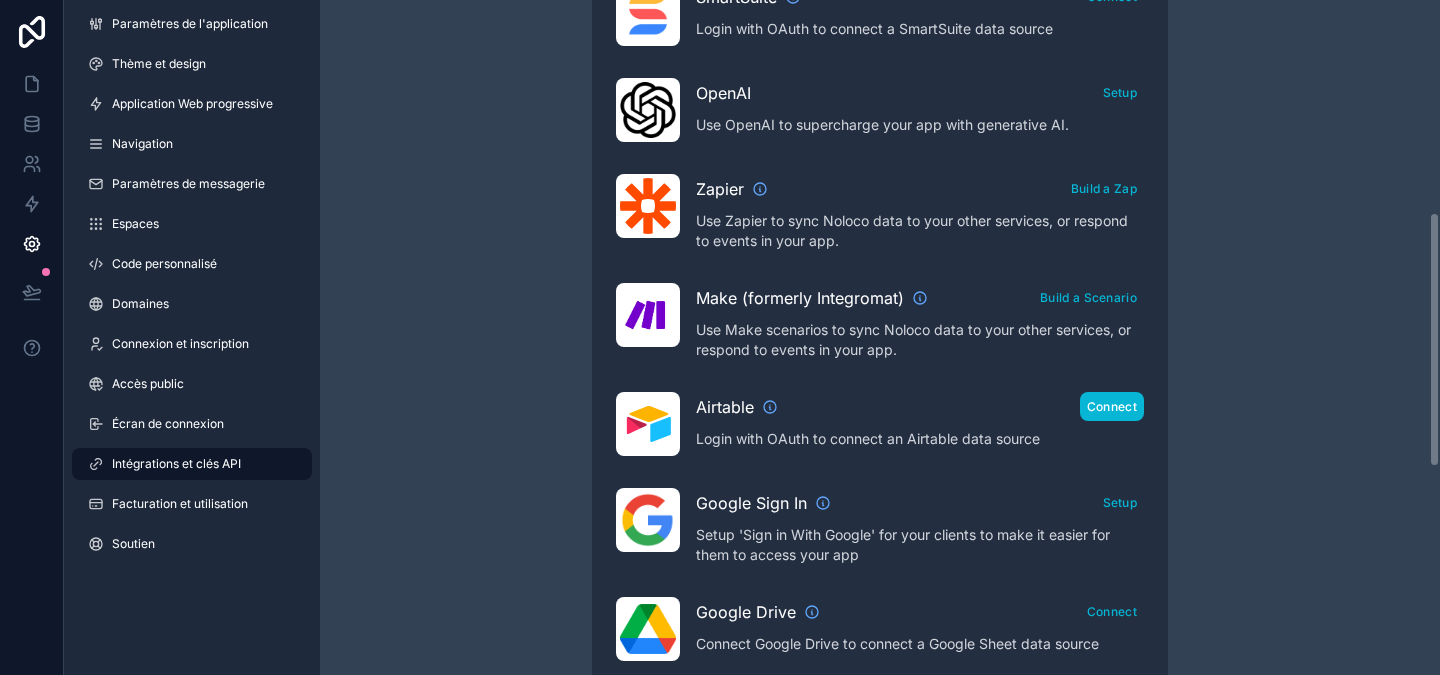 scroll, scrollTop: 560, scrollLeft: 0, axis: vertical 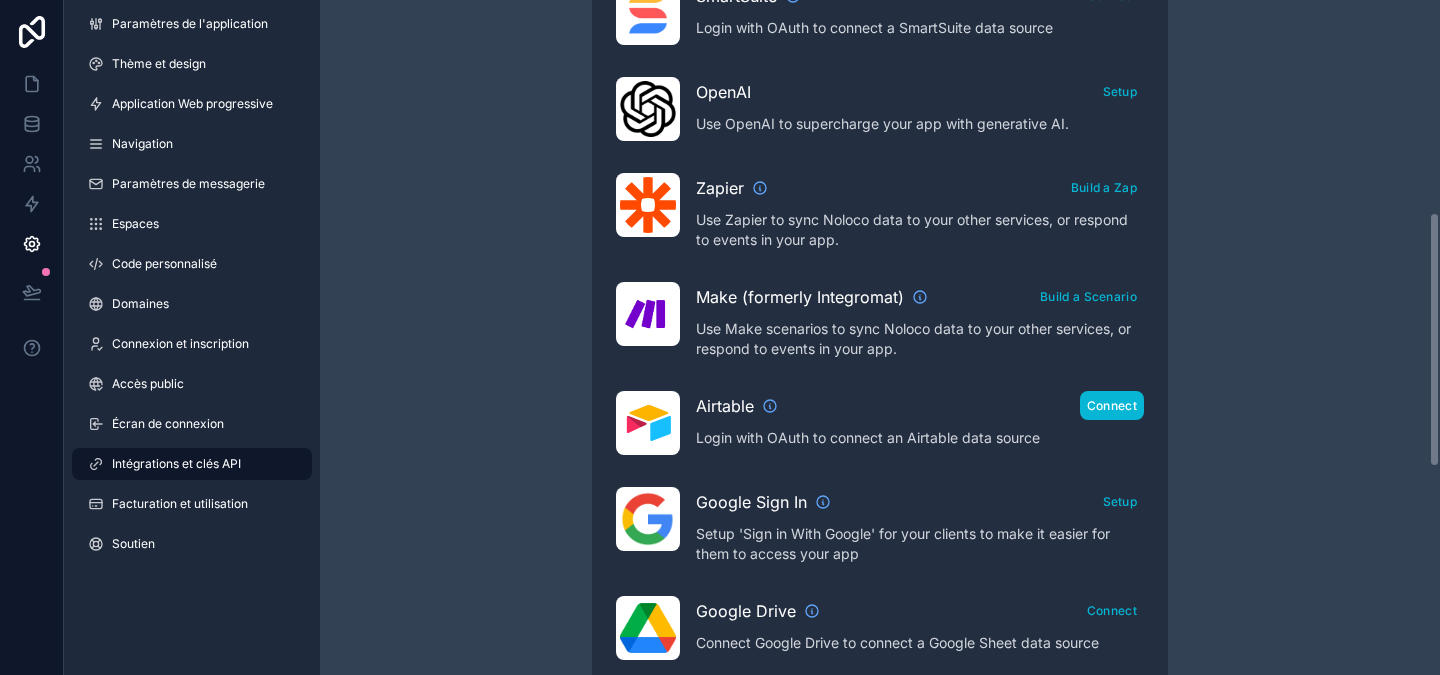 click on "Connect" at bounding box center (1112, 405) 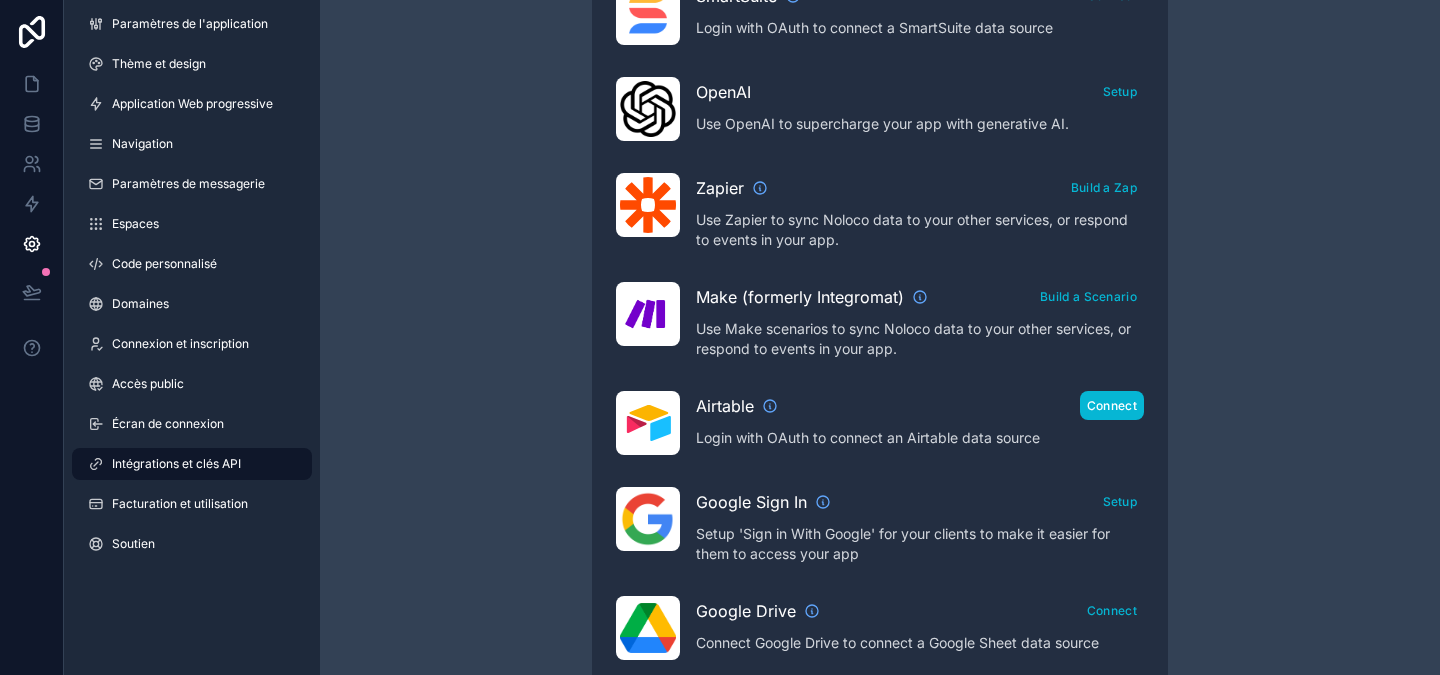 click on "Connect" at bounding box center (1112, 405) 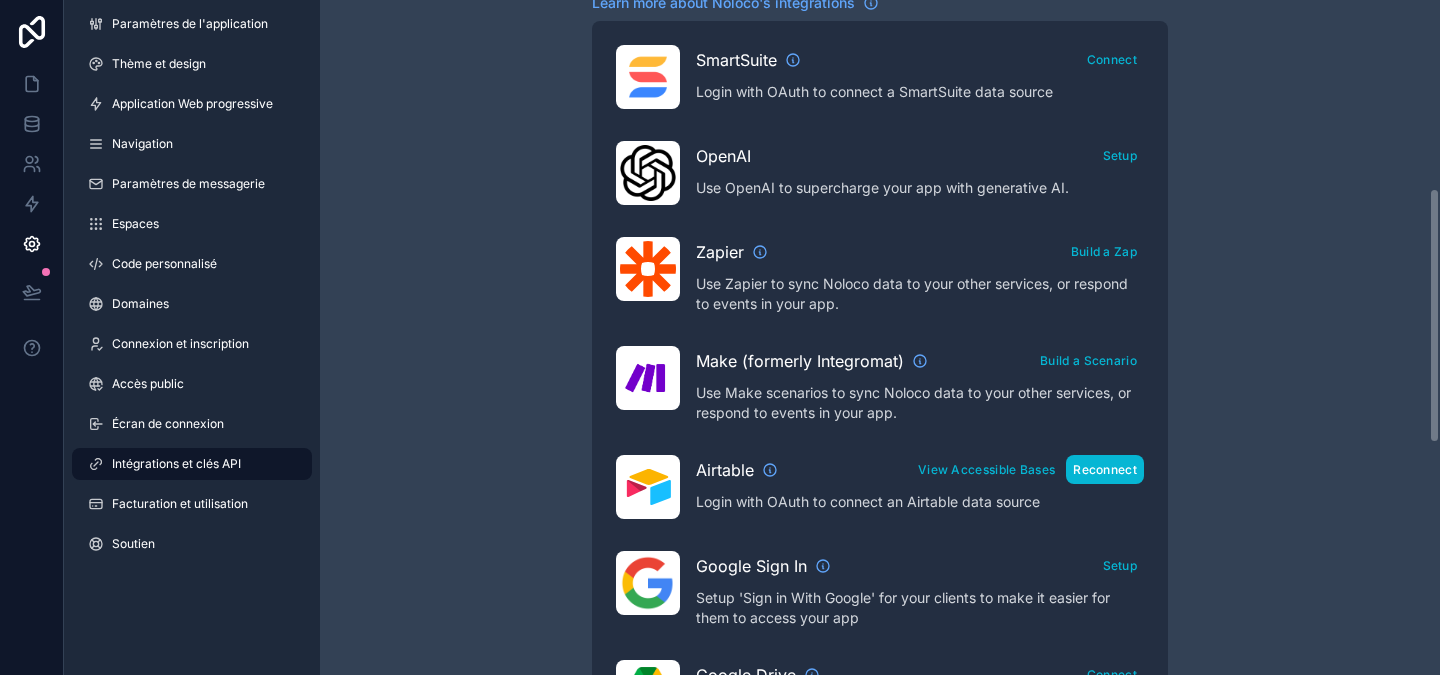 scroll, scrollTop: 496, scrollLeft: 0, axis: vertical 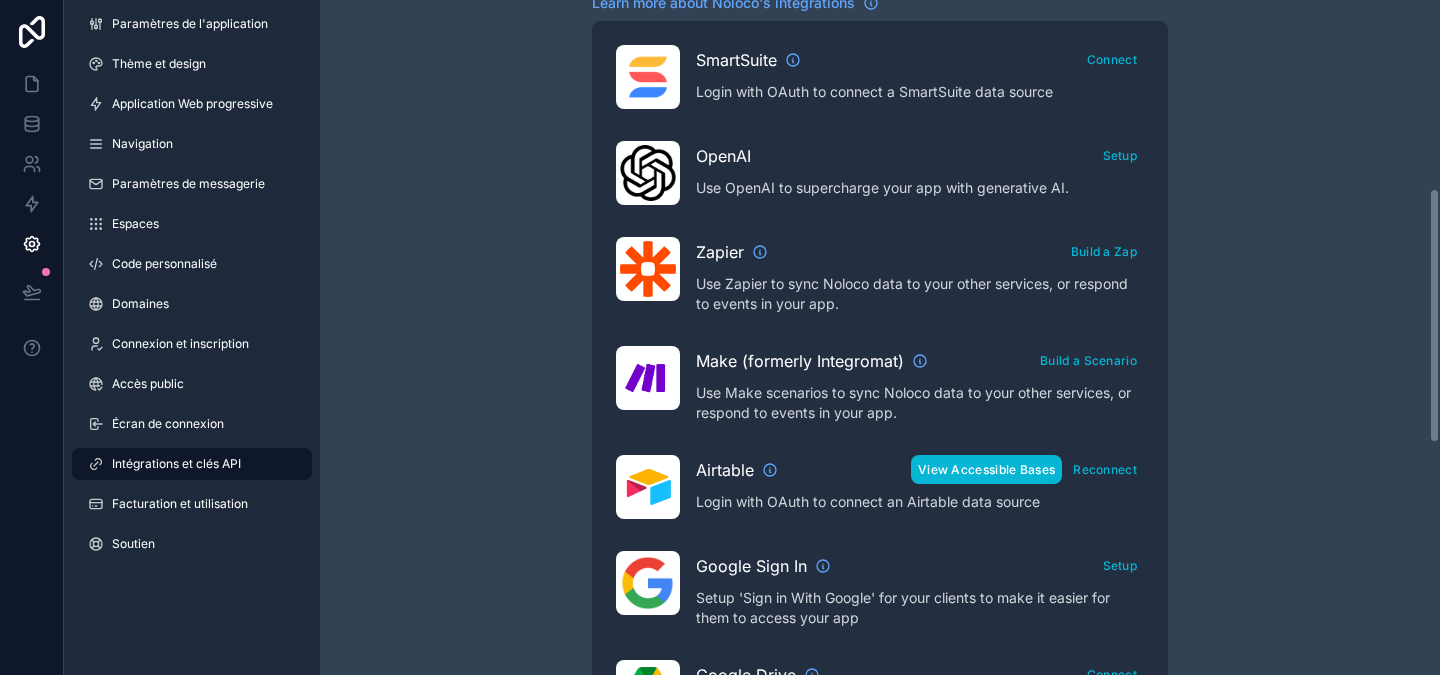 click on "View Accessible Bases" at bounding box center (986, 469) 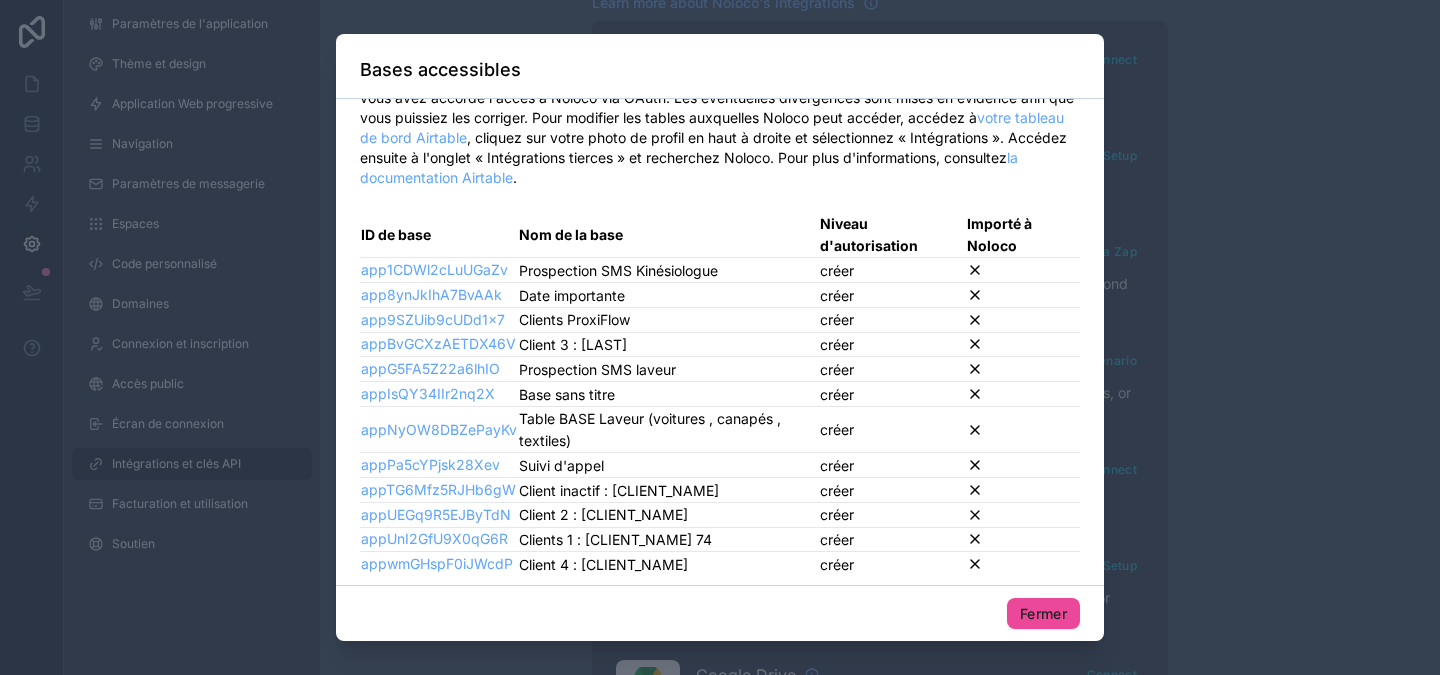 scroll, scrollTop: 46, scrollLeft: 0, axis: vertical 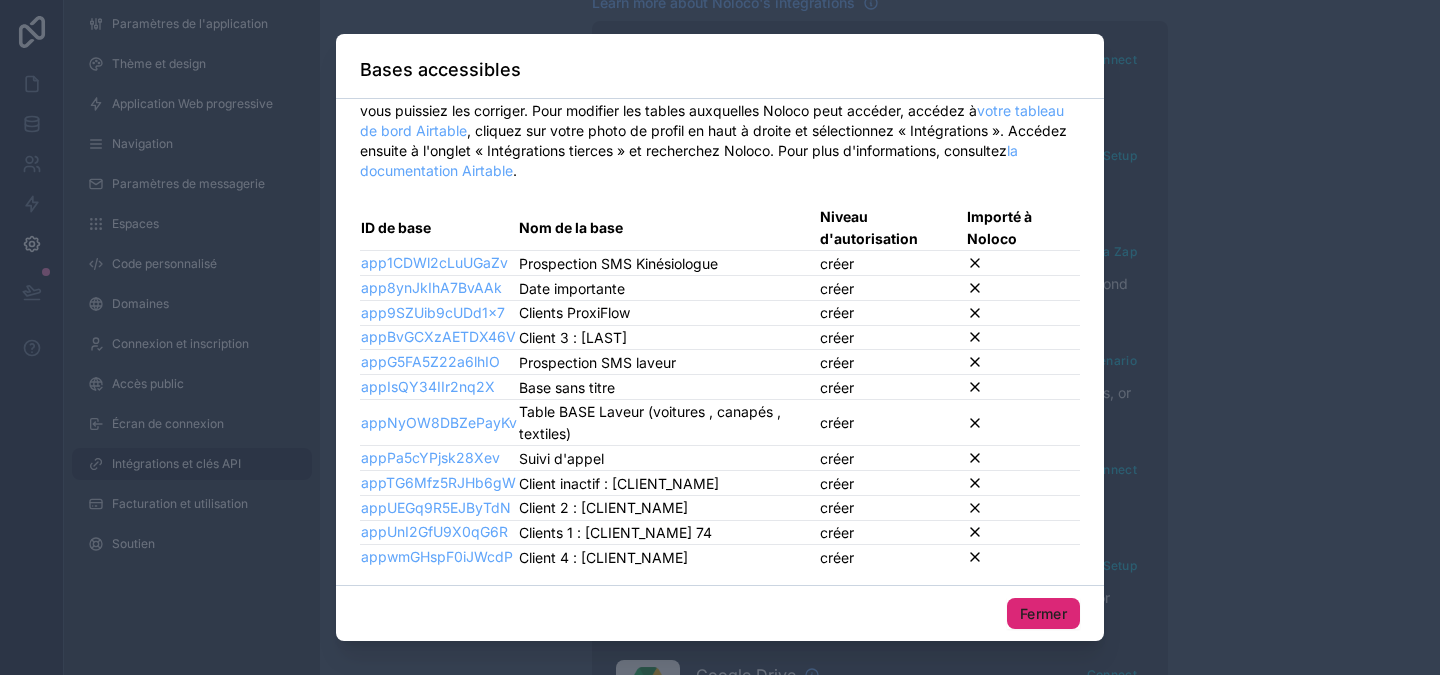 click on "Fermer" at bounding box center (1043, 613) 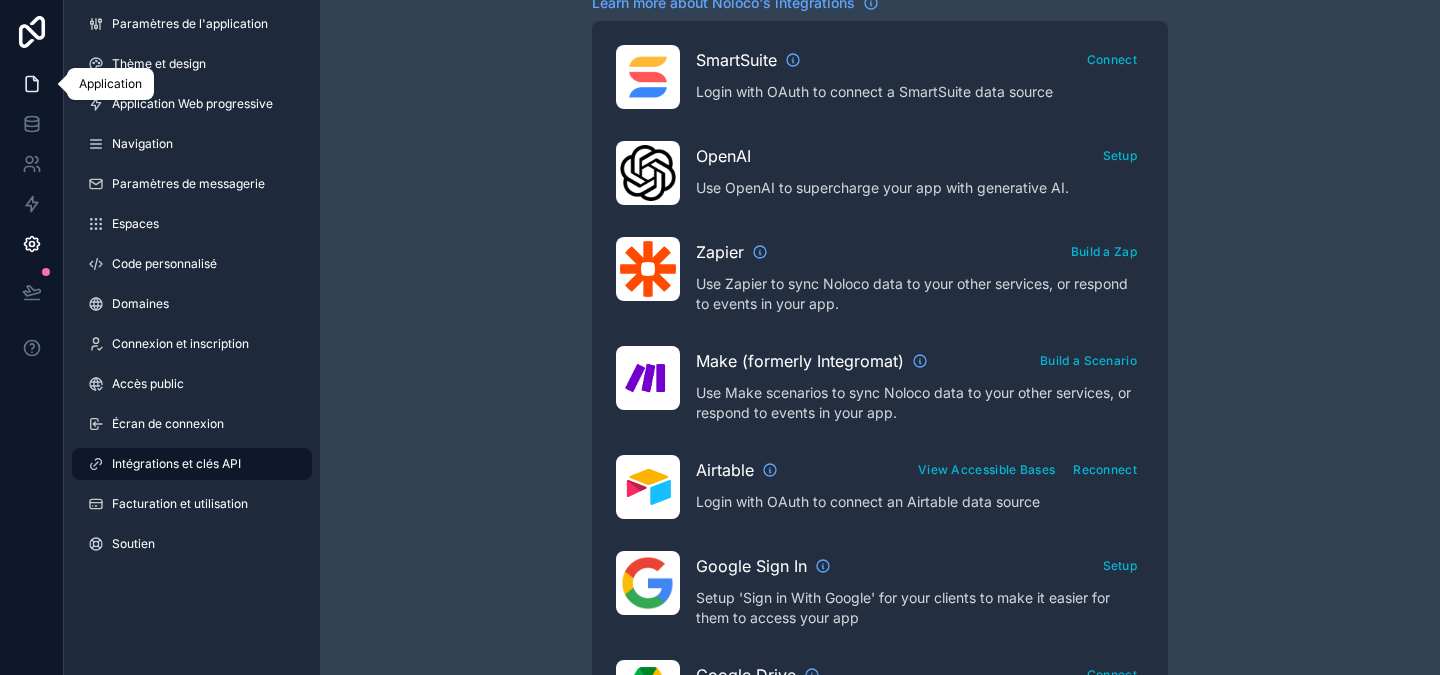 click 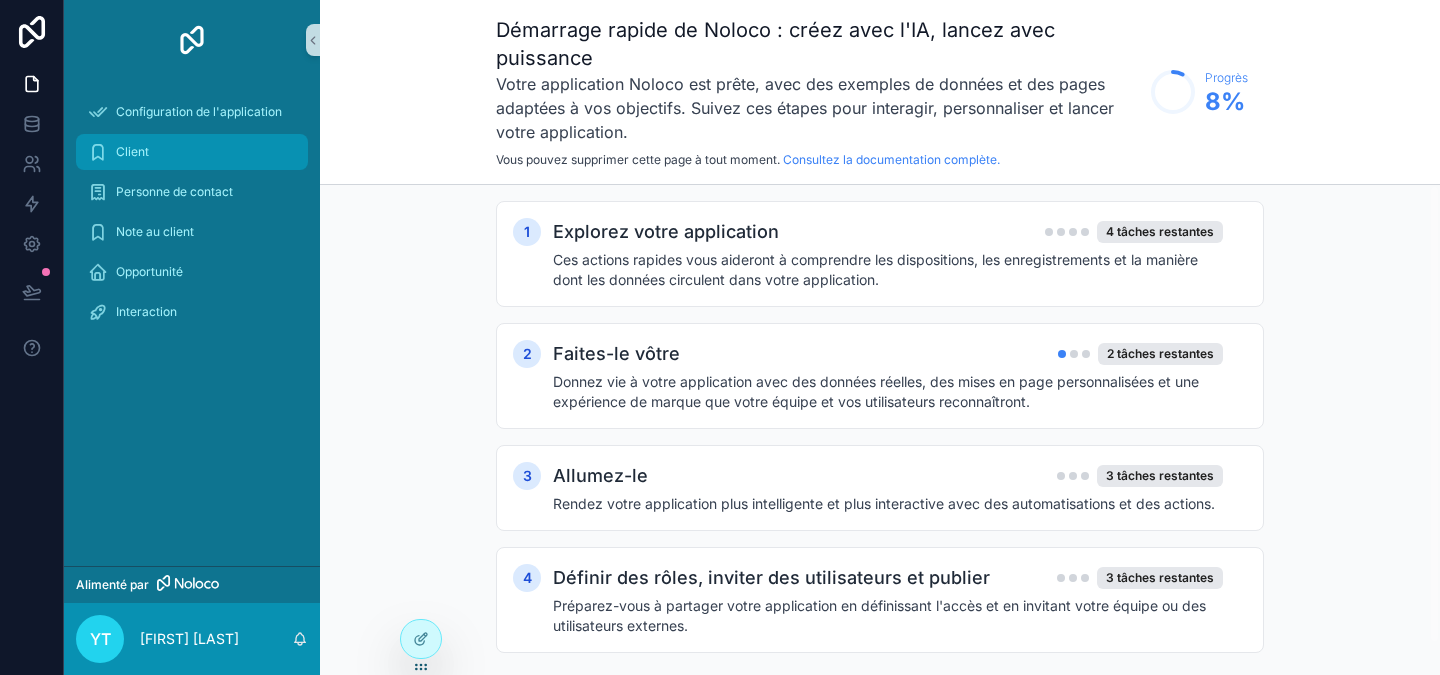 click on "Client" at bounding box center (192, 152) 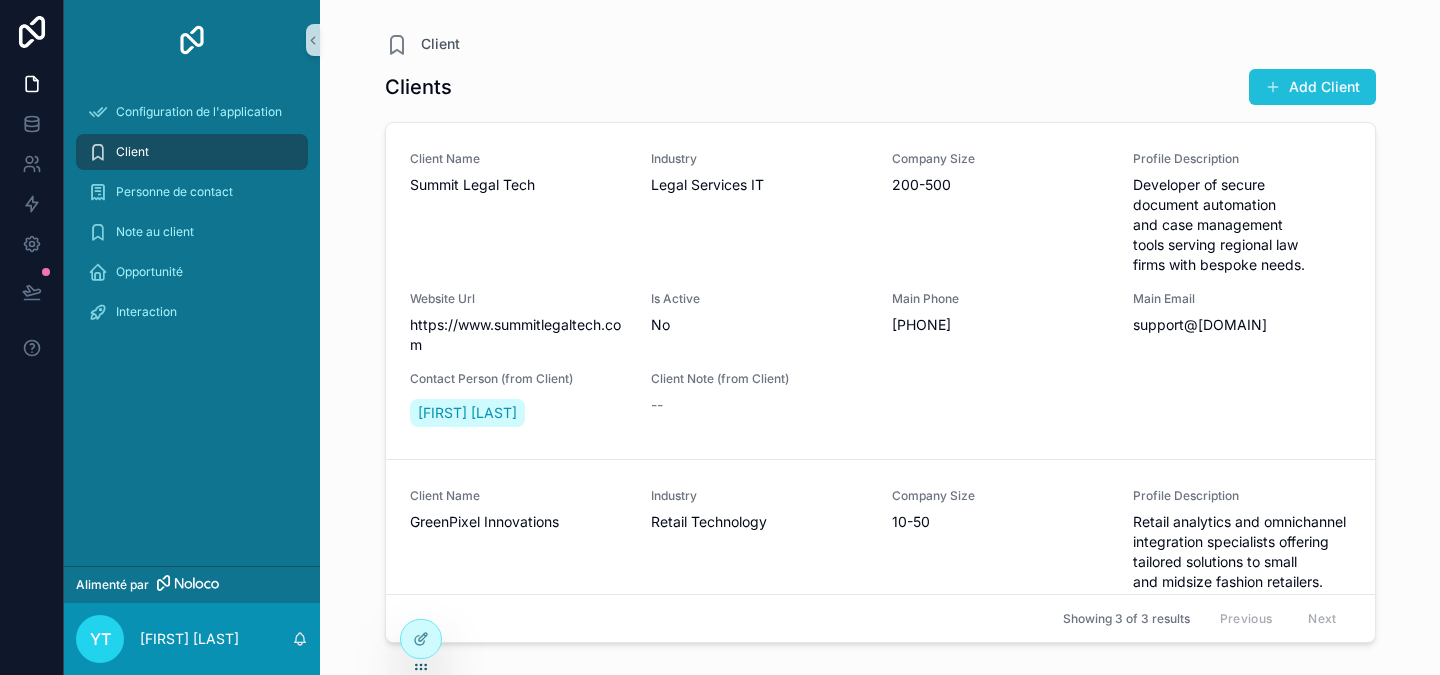 click on "Add Client" at bounding box center (1312, 87) 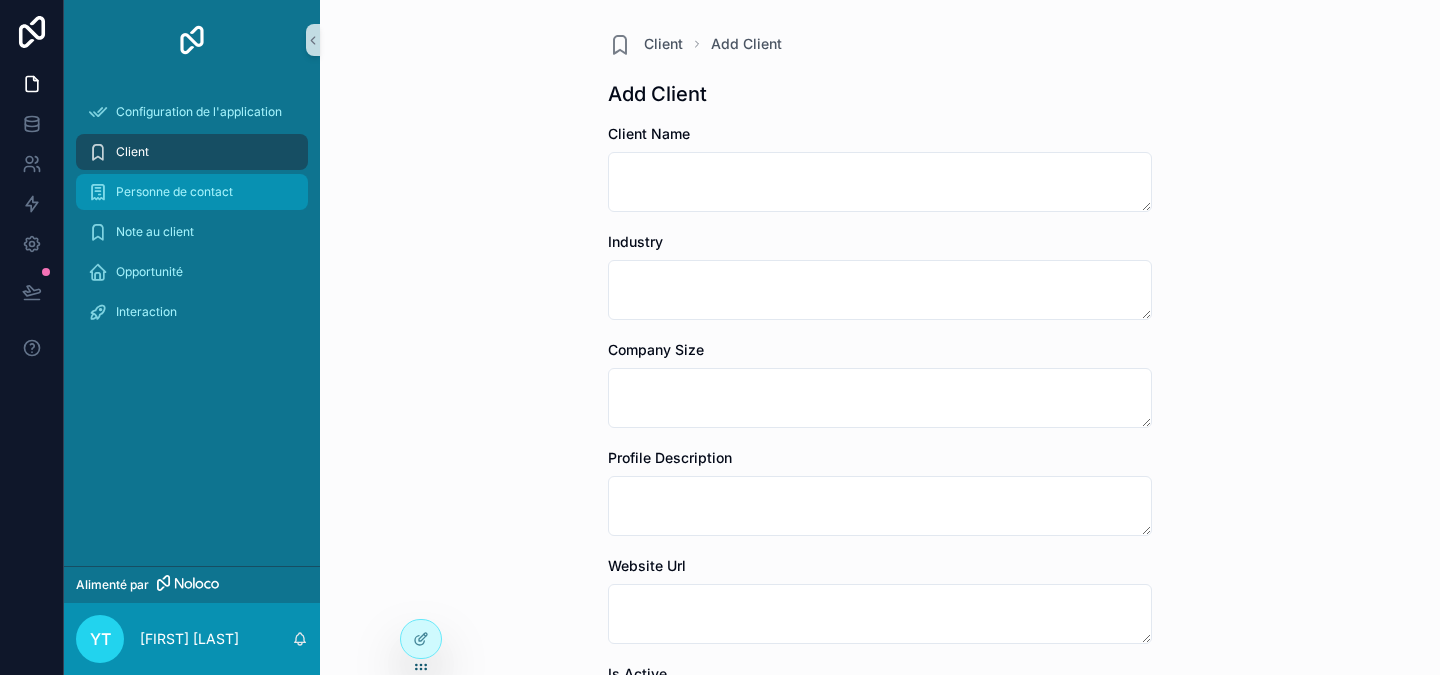 click on "Personne de contact" at bounding box center (174, 191) 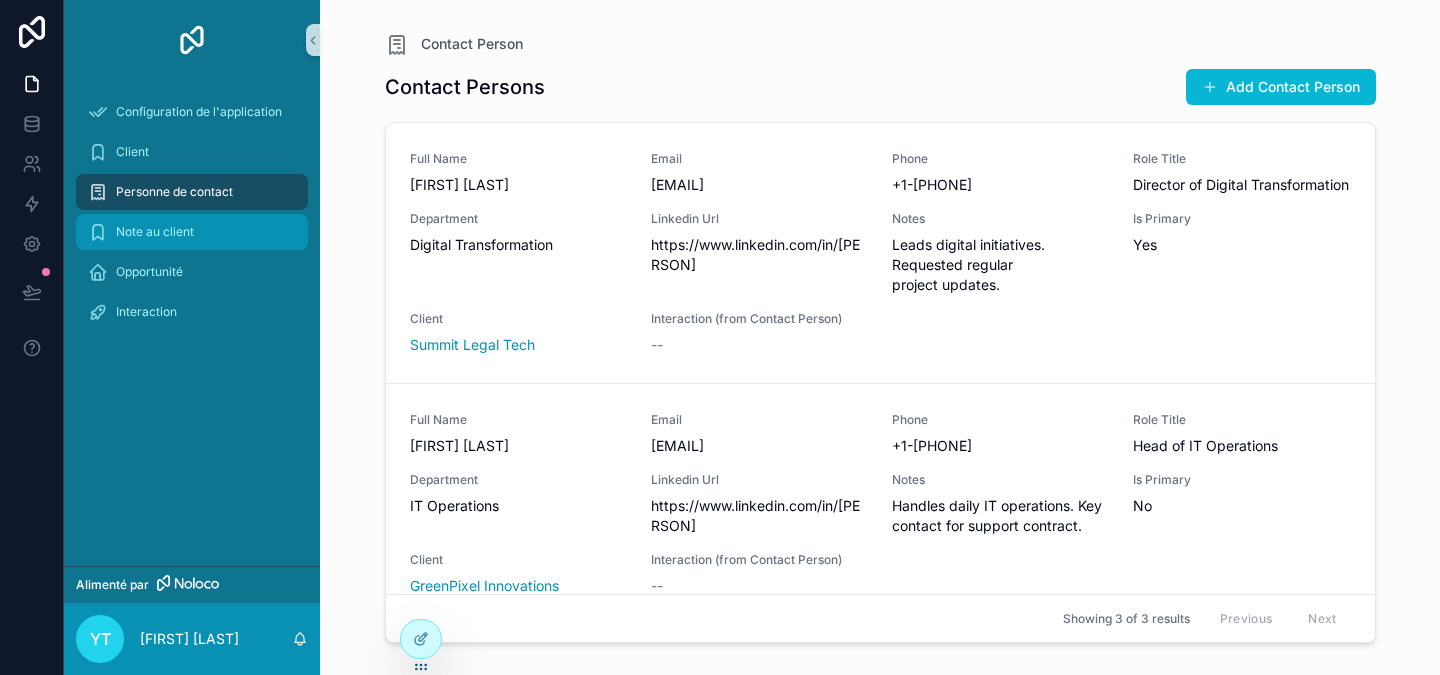 click on "Note au client" at bounding box center [155, 232] 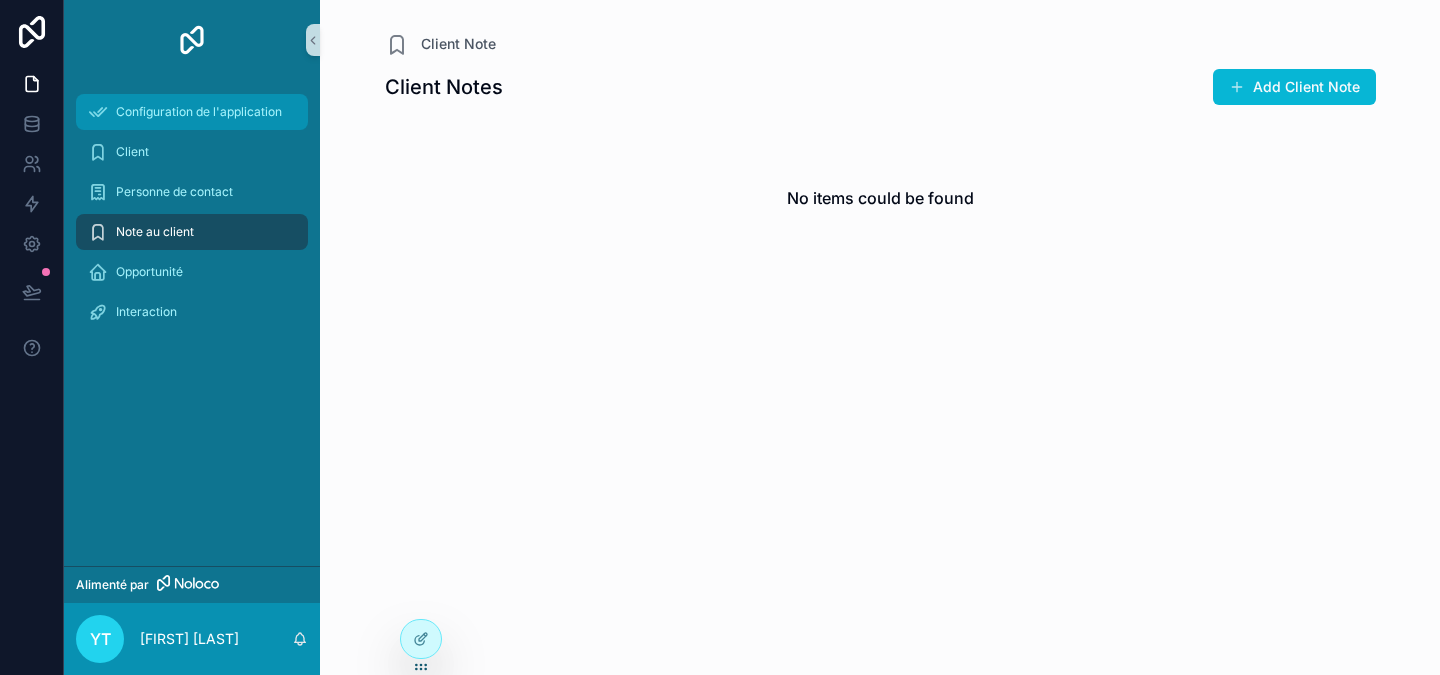 click on "Configuration de l'application" at bounding box center (199, 111) 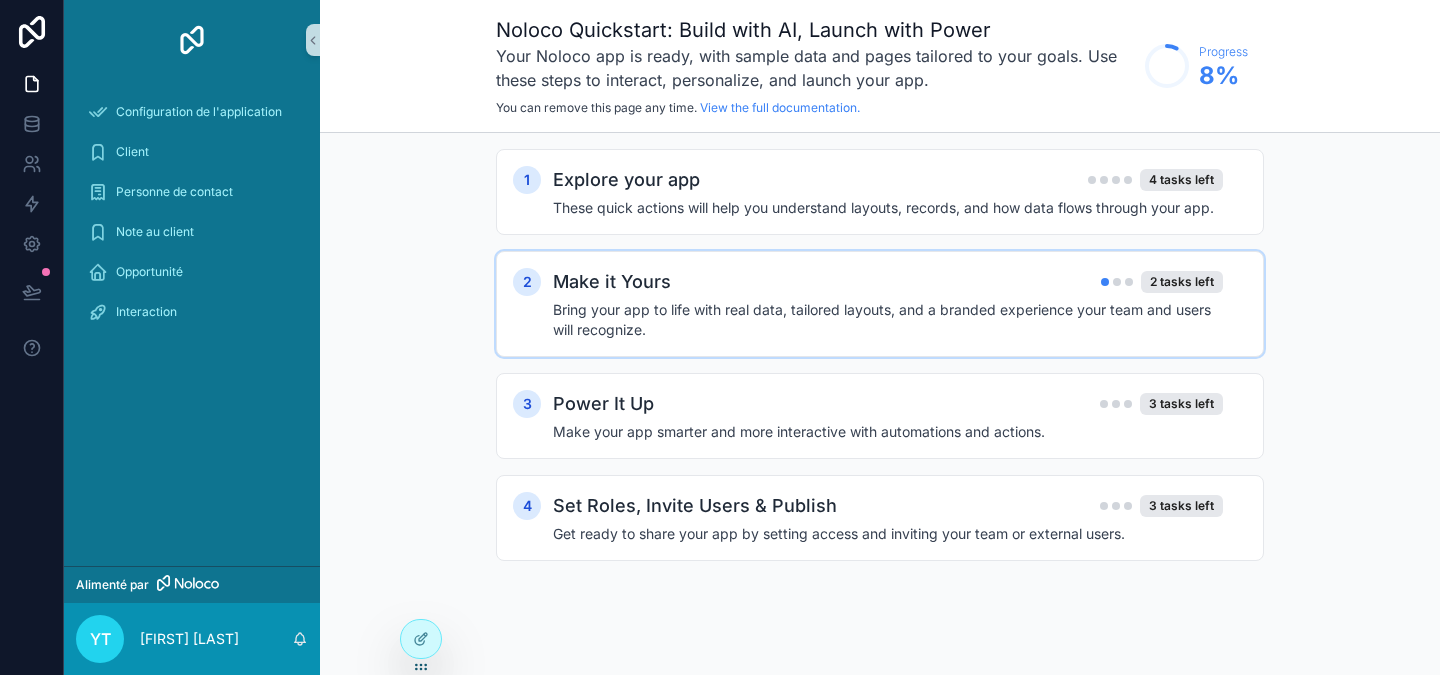 click on "Make it Yours 2 tasks left" at bounding box center (888, 282) 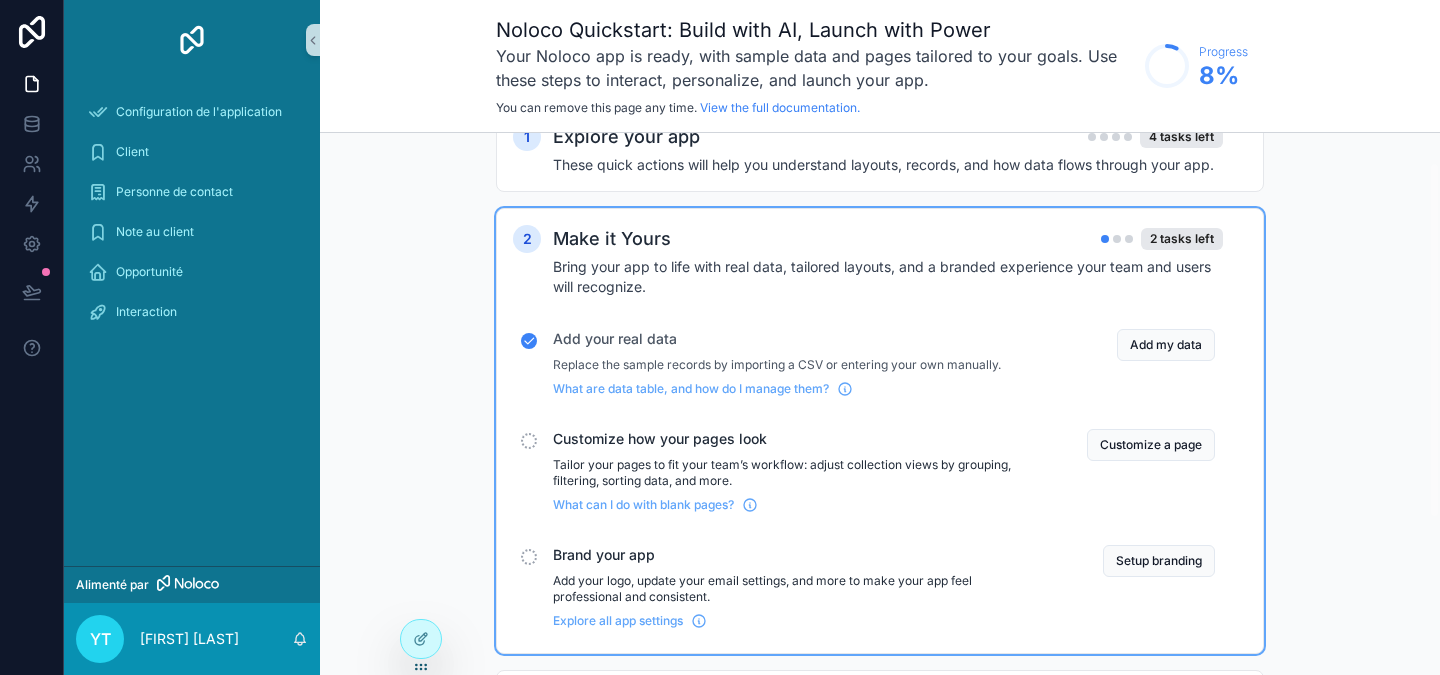 scroll, scrollTop: 49, scrollLeft: 0, axis: vertical 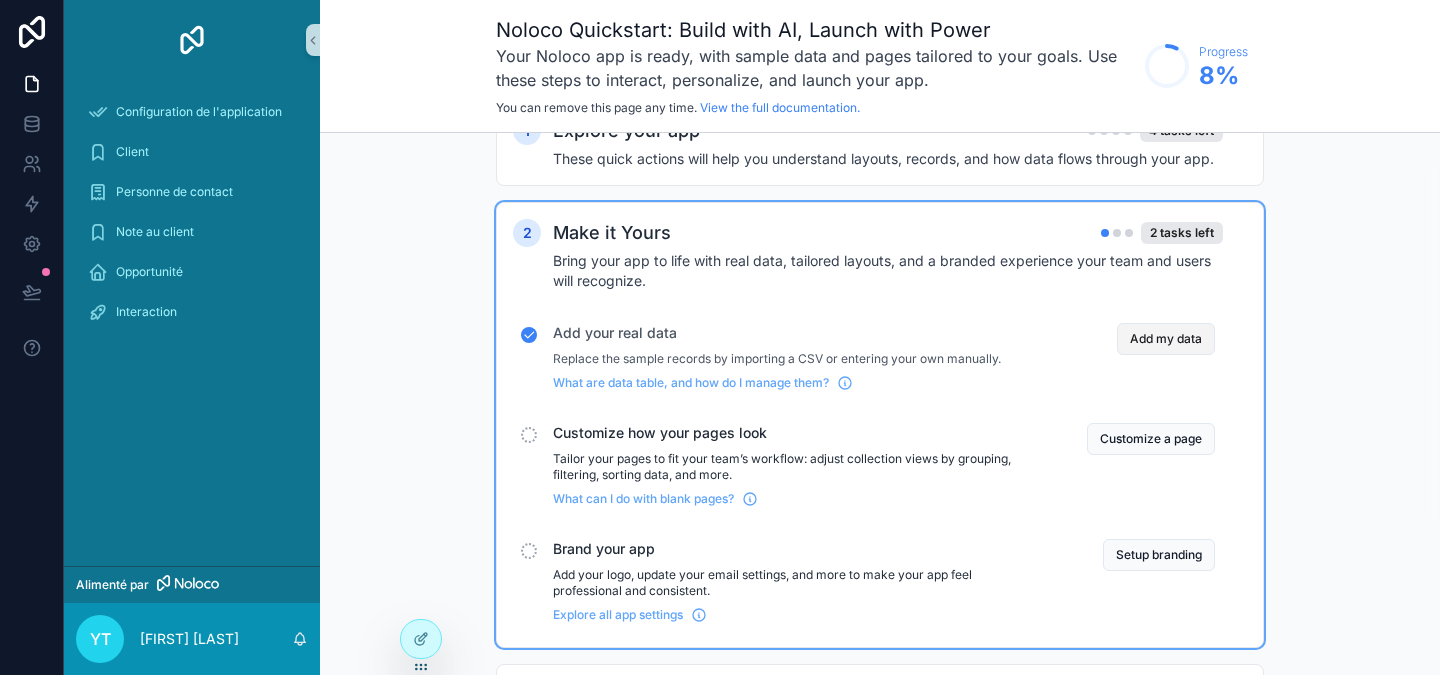 click on "Add my data" at bounding box center (1166, 339) 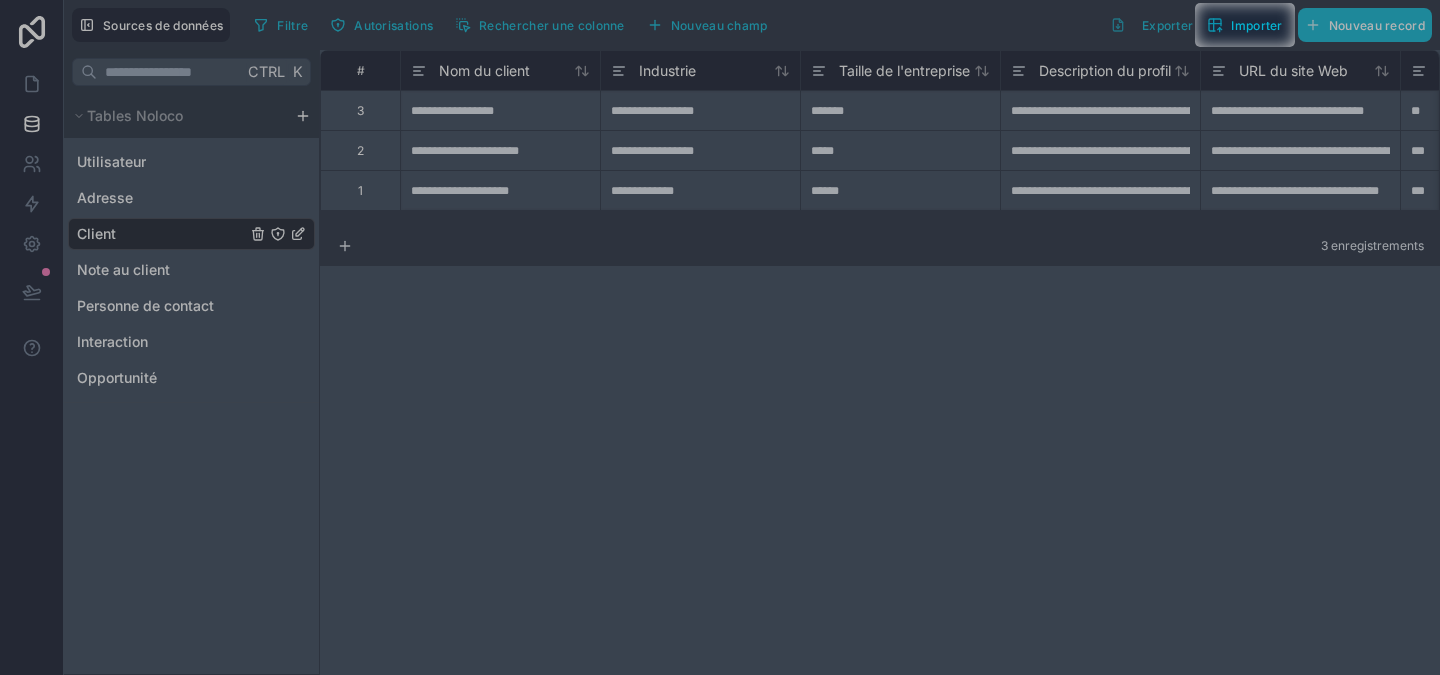 click at bounding box center (720, 361) 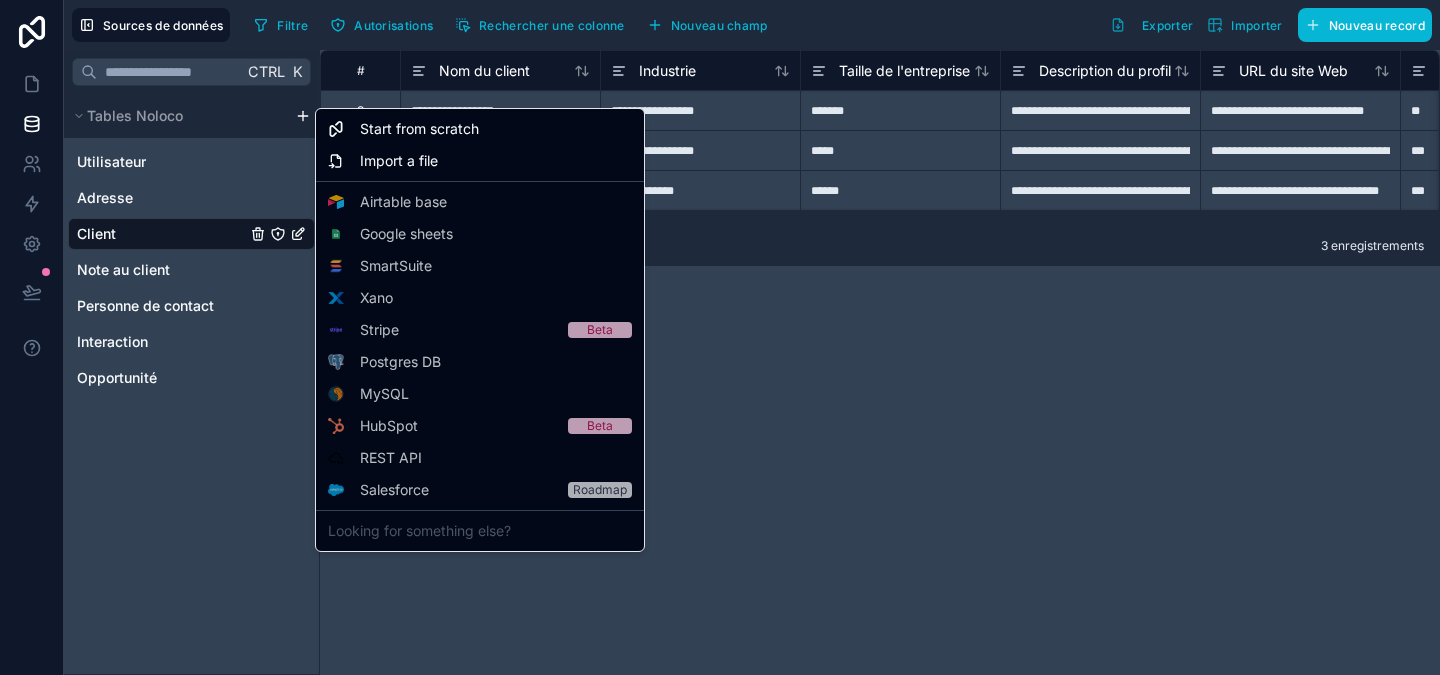 click on "+0,50 $ par siège supplémentaire" at bounding box center (720, 337) 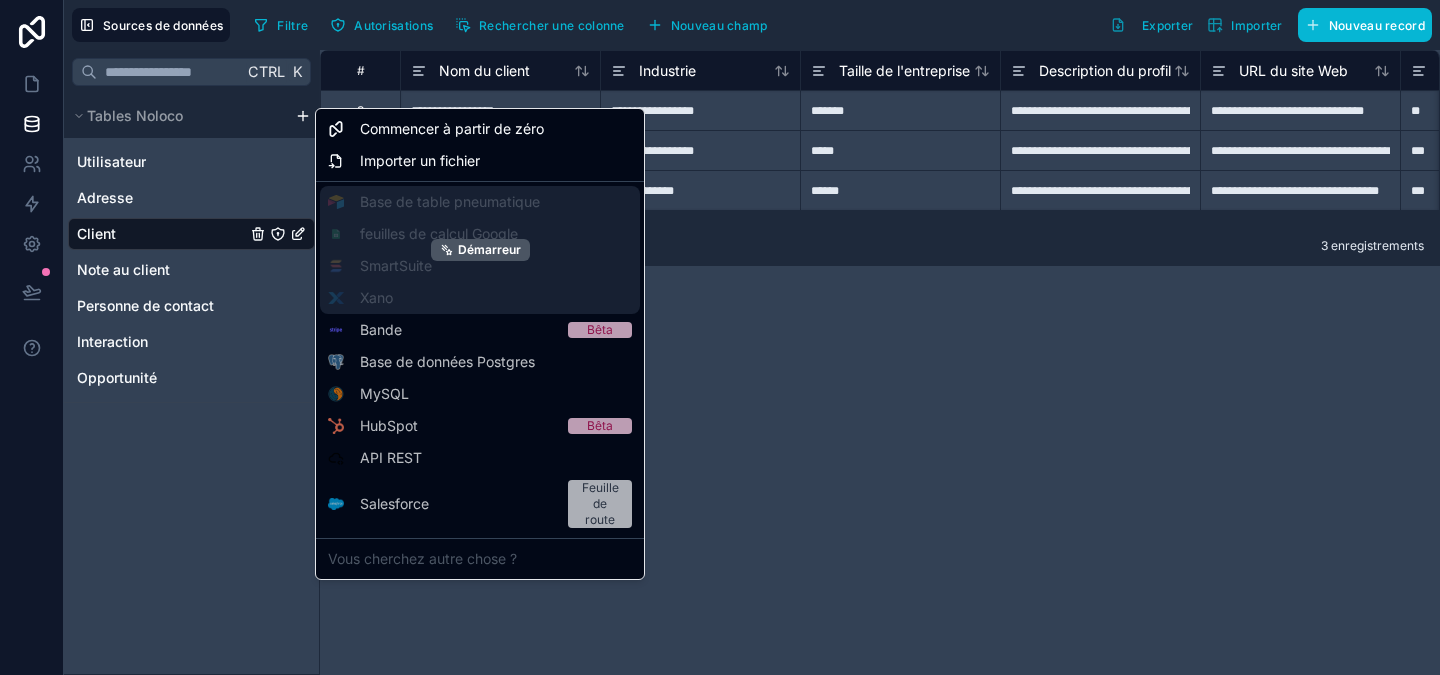 click on "Démarreur" at bounding box center [480, 250] 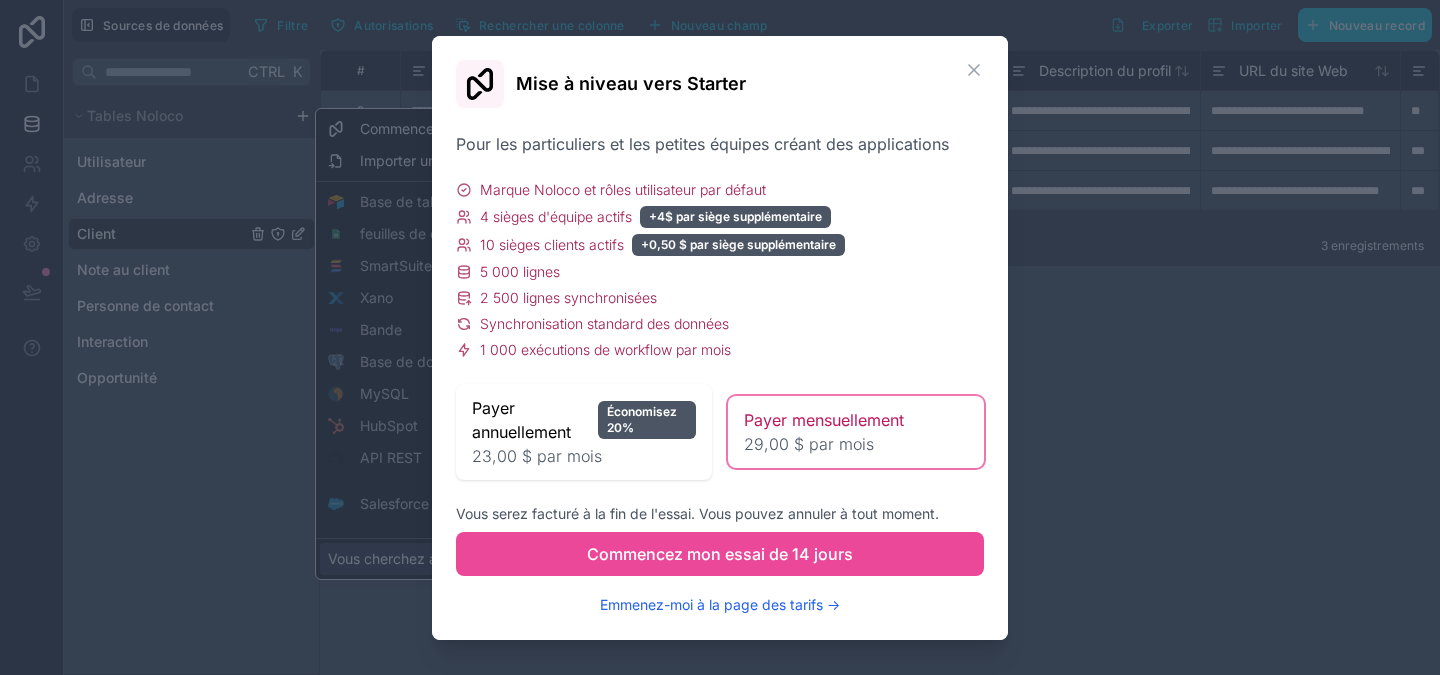 click on "Vous cherchez autre chose ?" at bounding box center (480, 559) 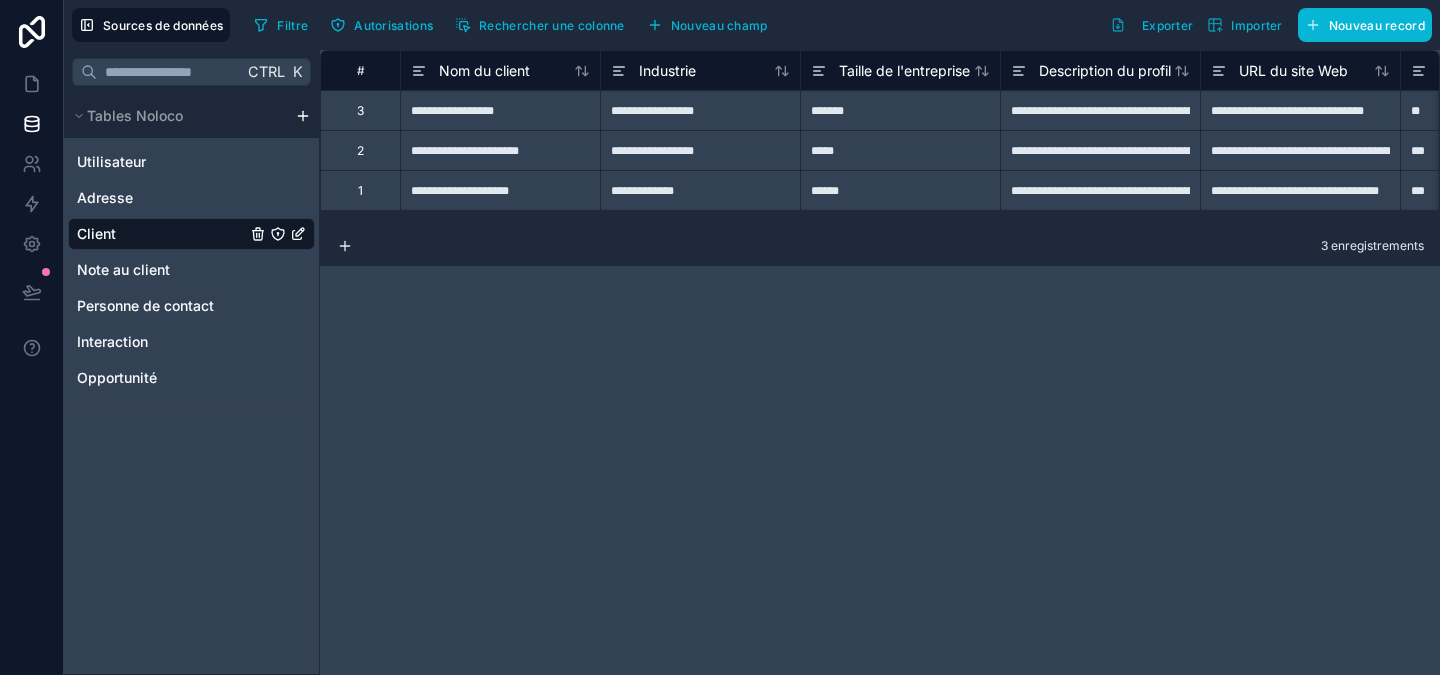 click on "**********" at bounding box center (720, 337) 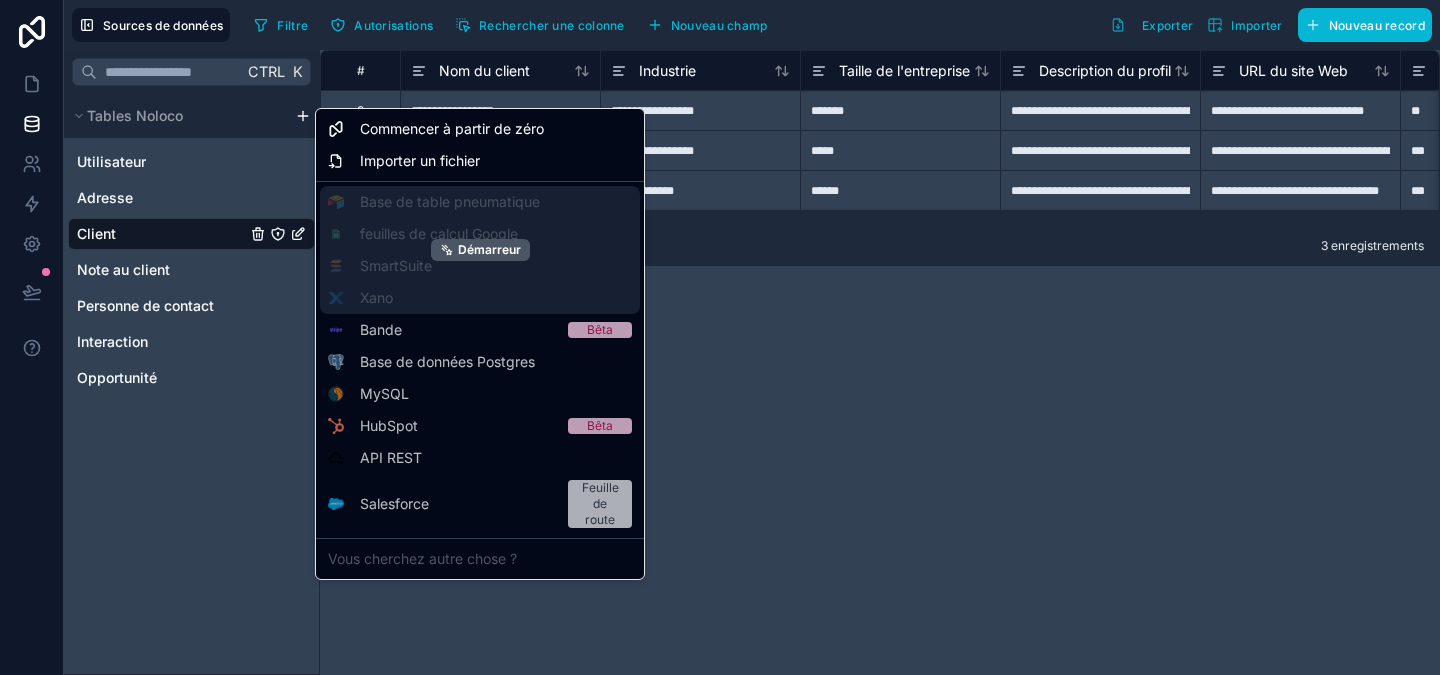 click on "Démarreur" at bounding box center [480, 250] 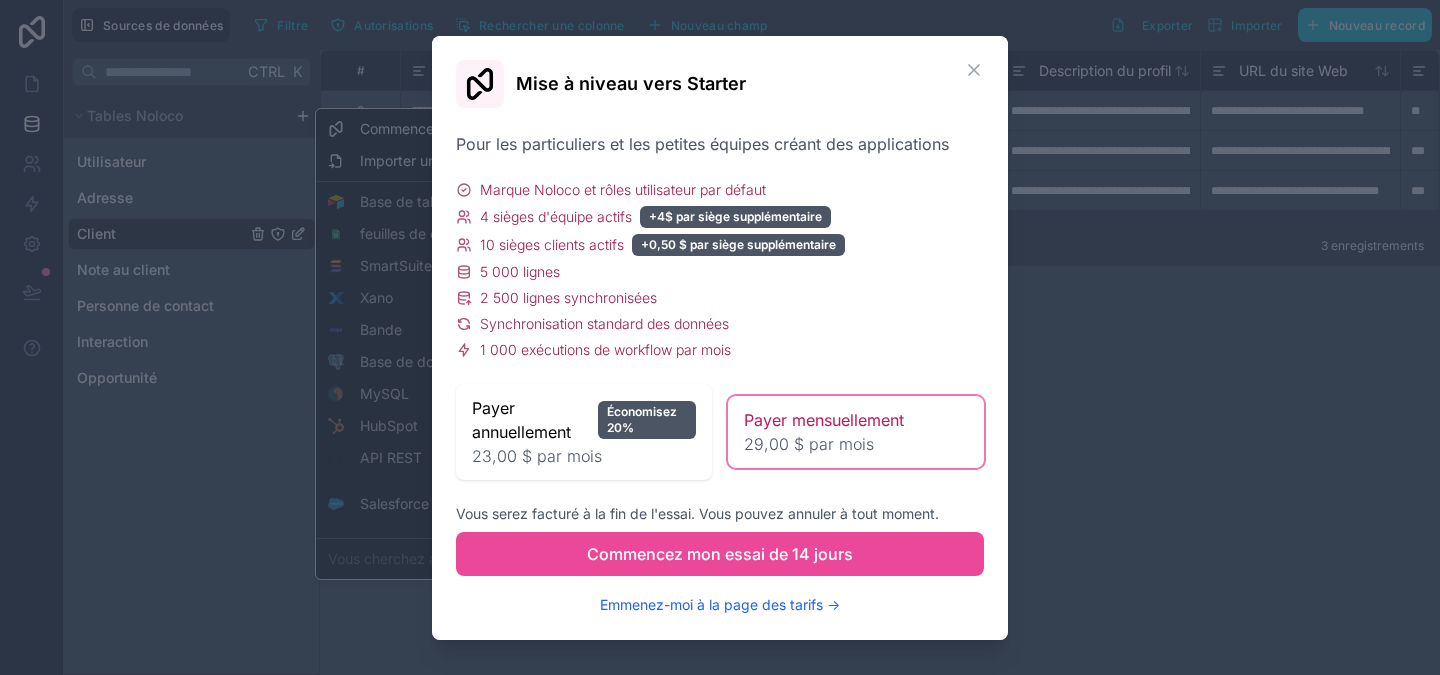 click on "+0,50 $ par siège supplémentaire" at bounding box center [720, 337] 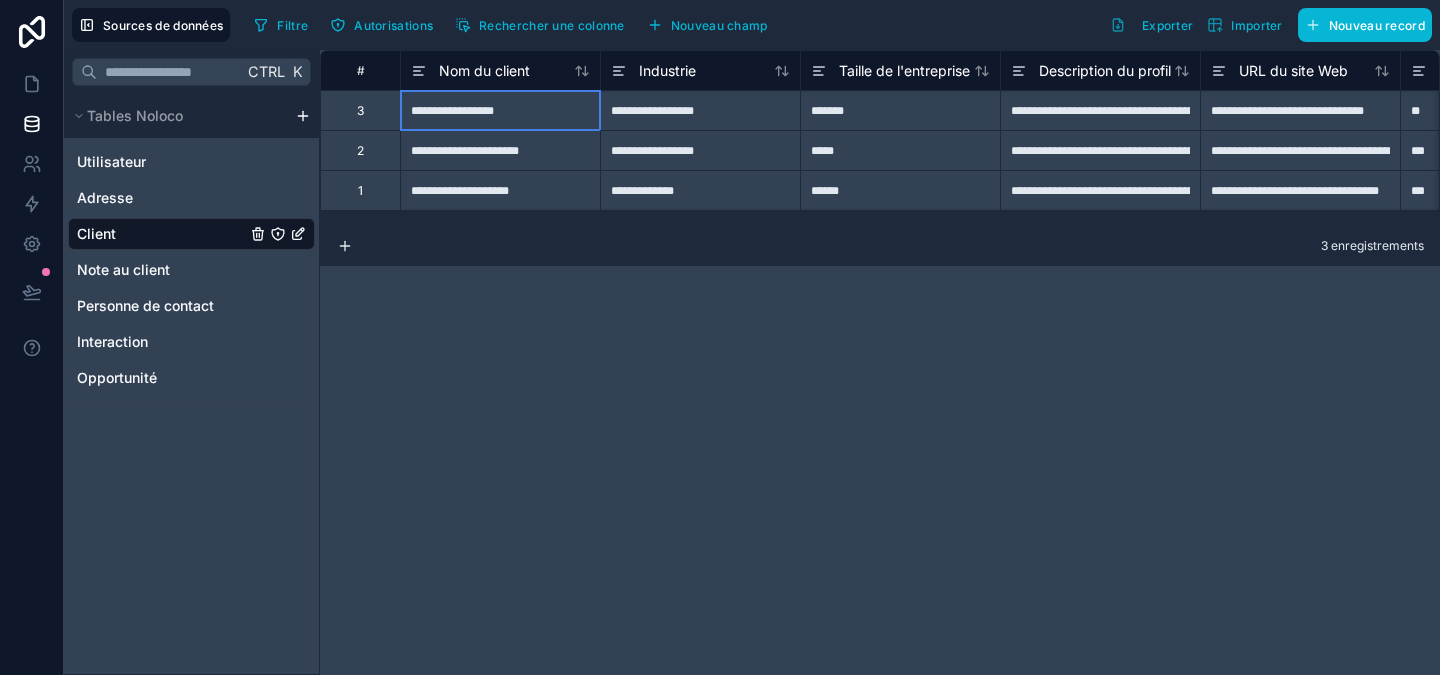 click on "**********" at bounding box center (500, 110) 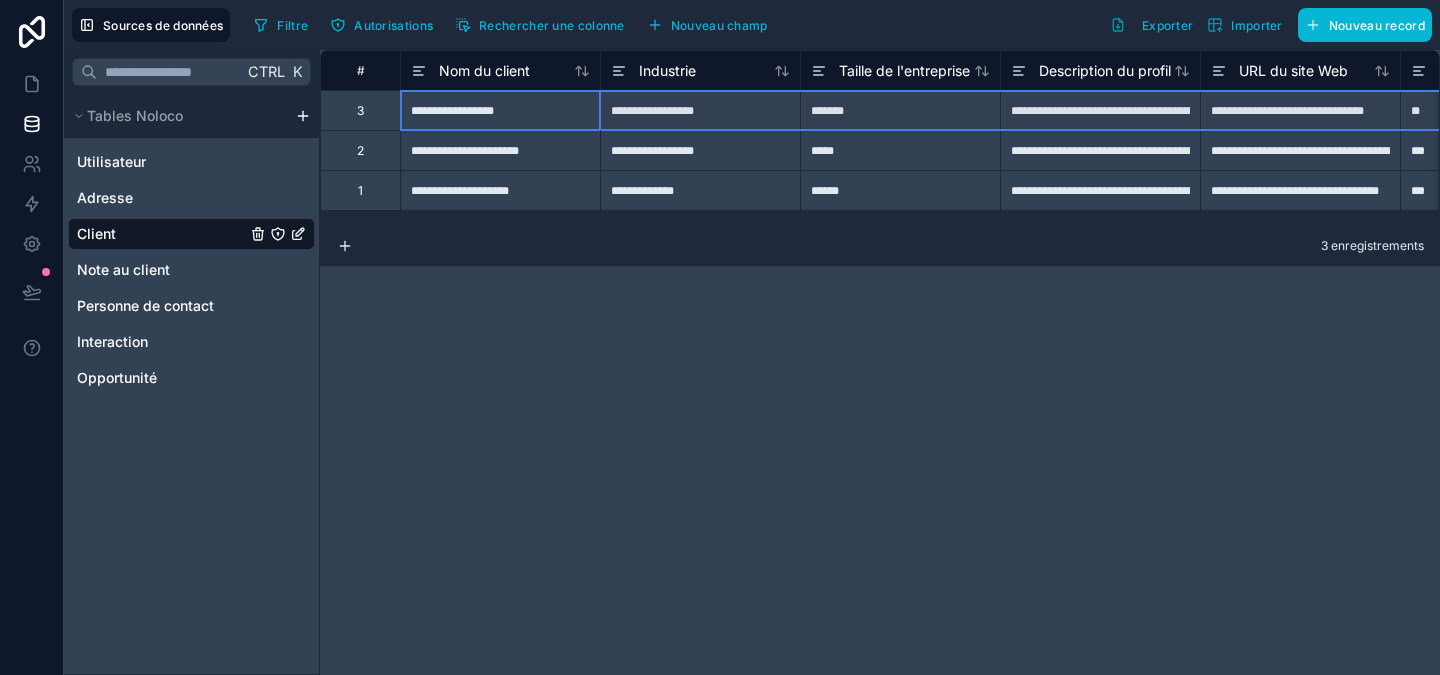 click on "3" at bounding box center [360, 110] 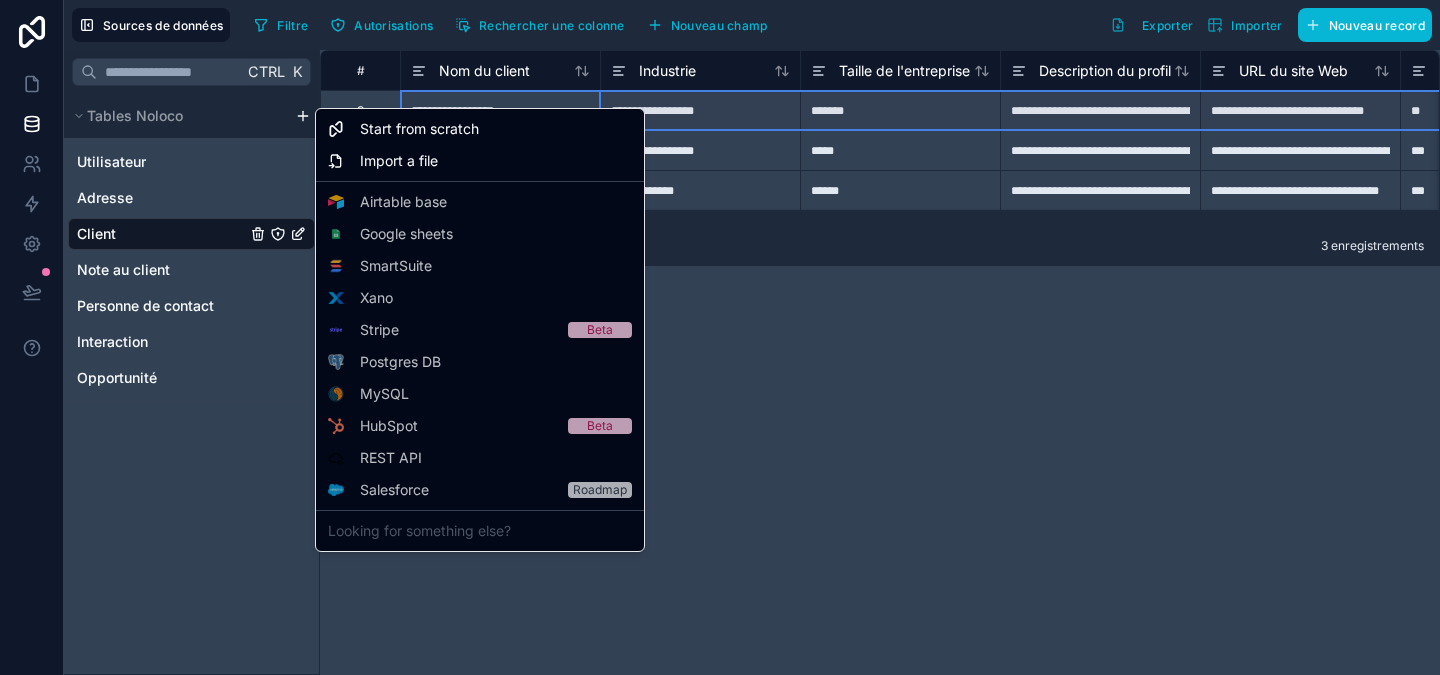 click on "+0,50 $ par siège supplémentaire" at bounding box center [720, 337] 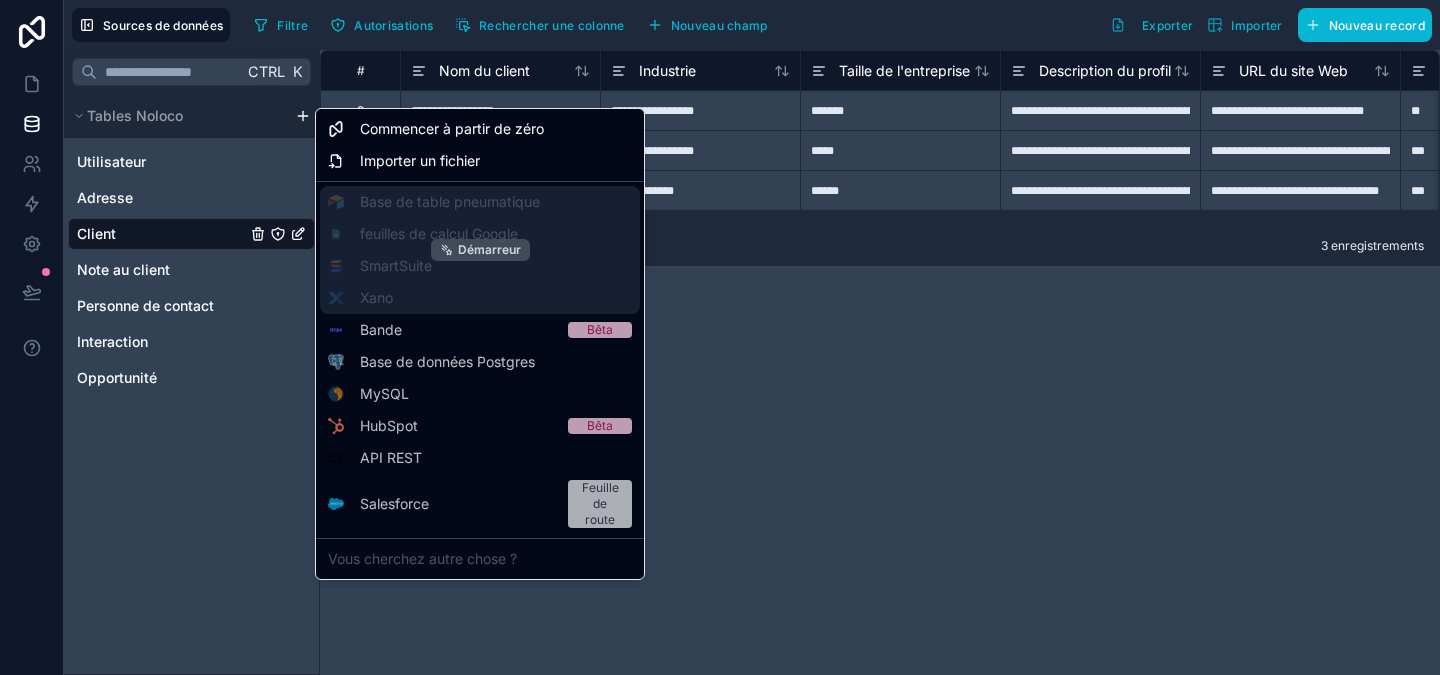 click on "Démarreur" at bounding box center [489, 249] 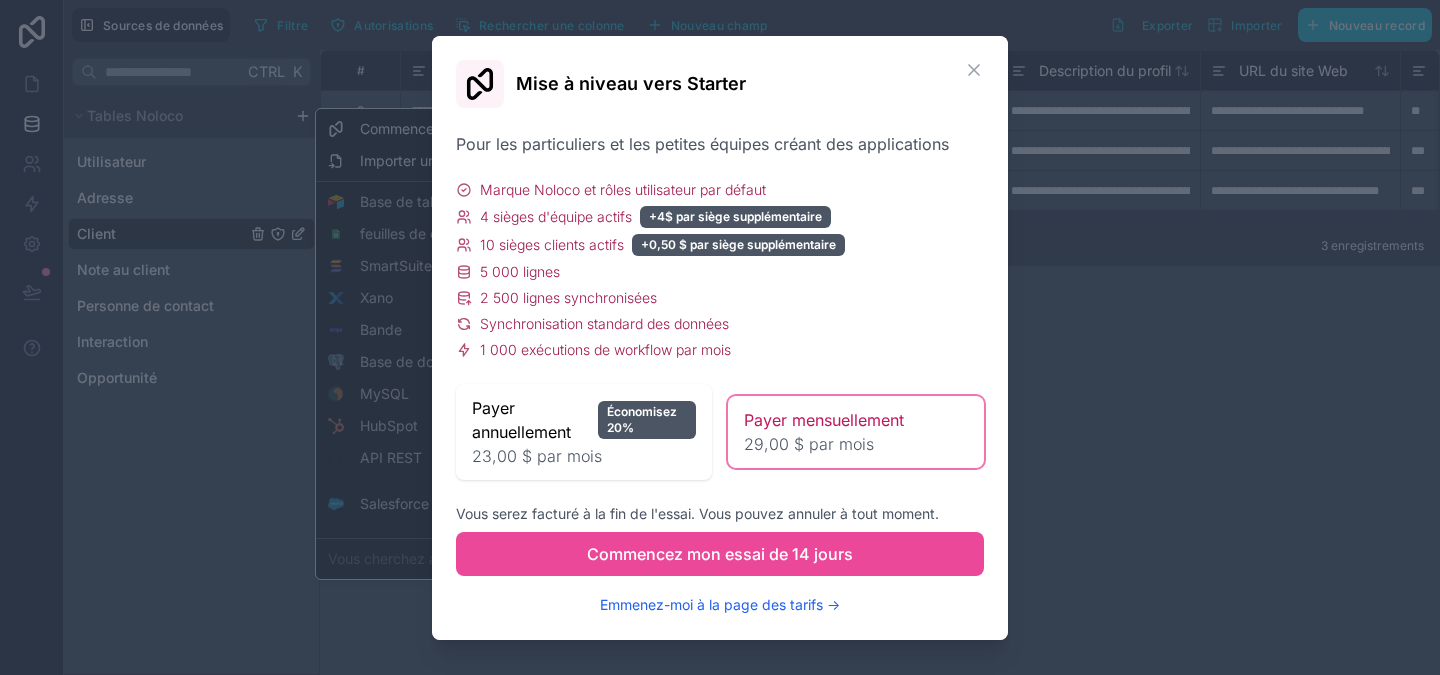 click on "+0,50 $ par siège supplémentaire" at bounding box center (720, 337) 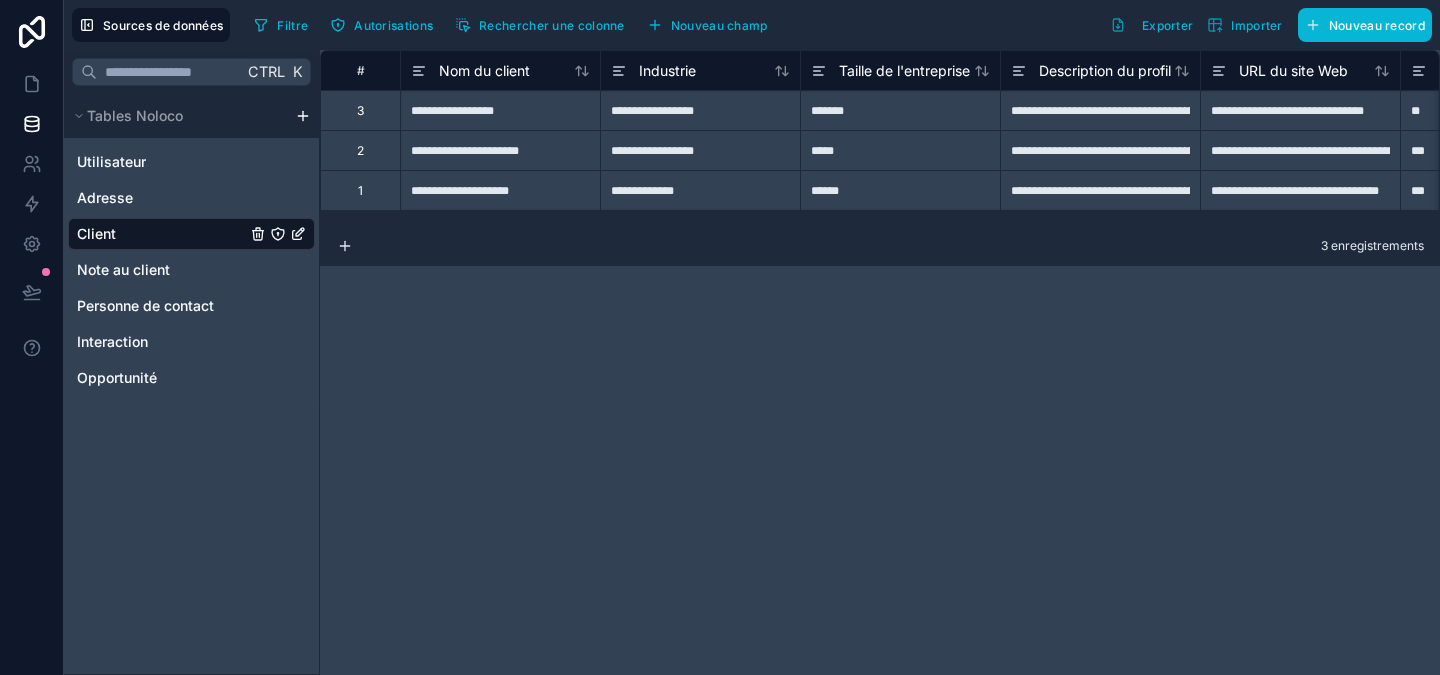 click on "Tables Noloco" at bounding box center [191, 116] 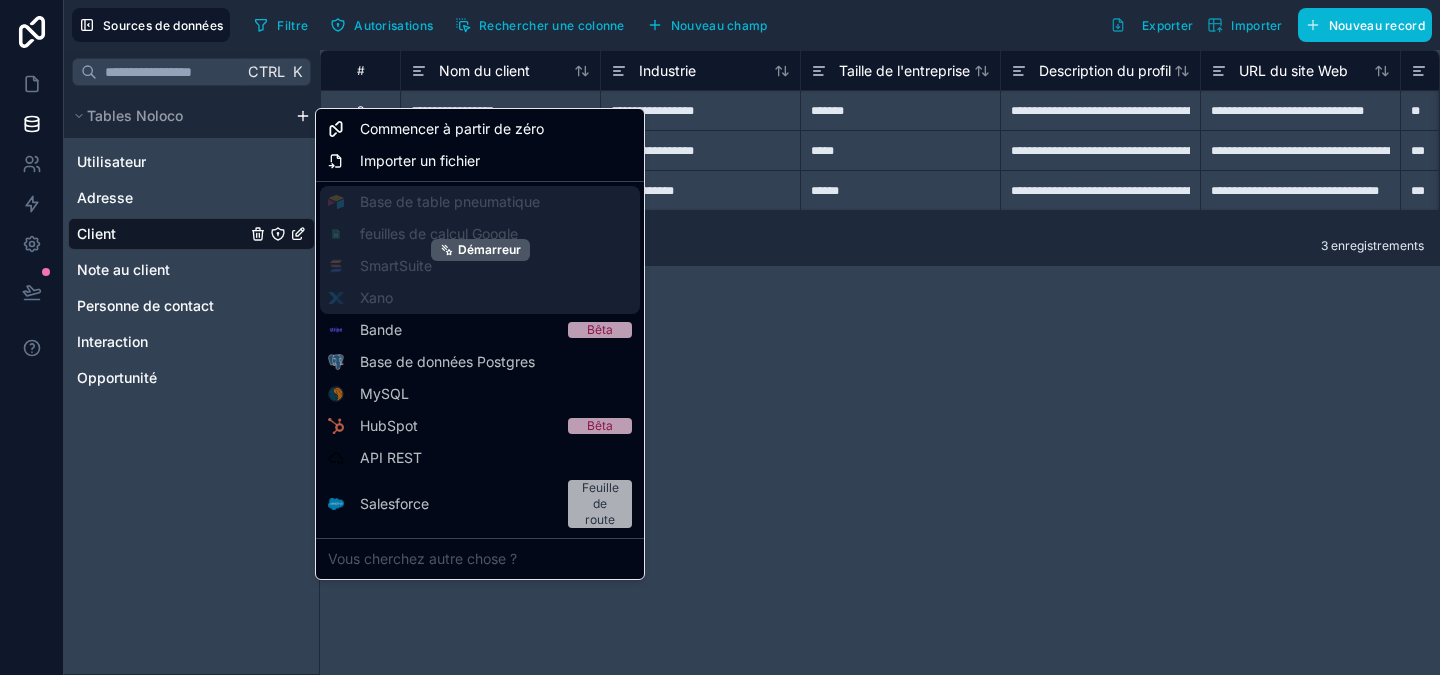 click on "Démarreur" at bounding box center (480, 250) 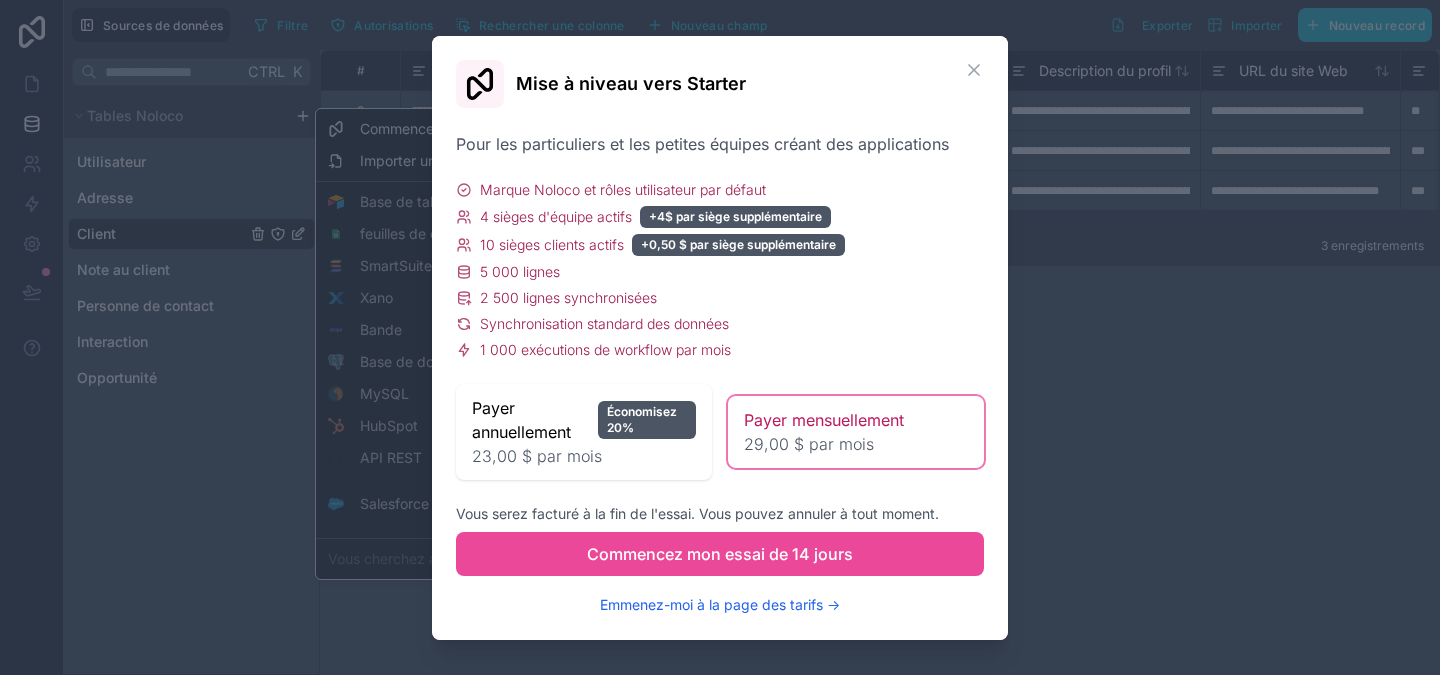 click on "+0,50 $ par siège supplémentaire" at bounding box center (720, 337) 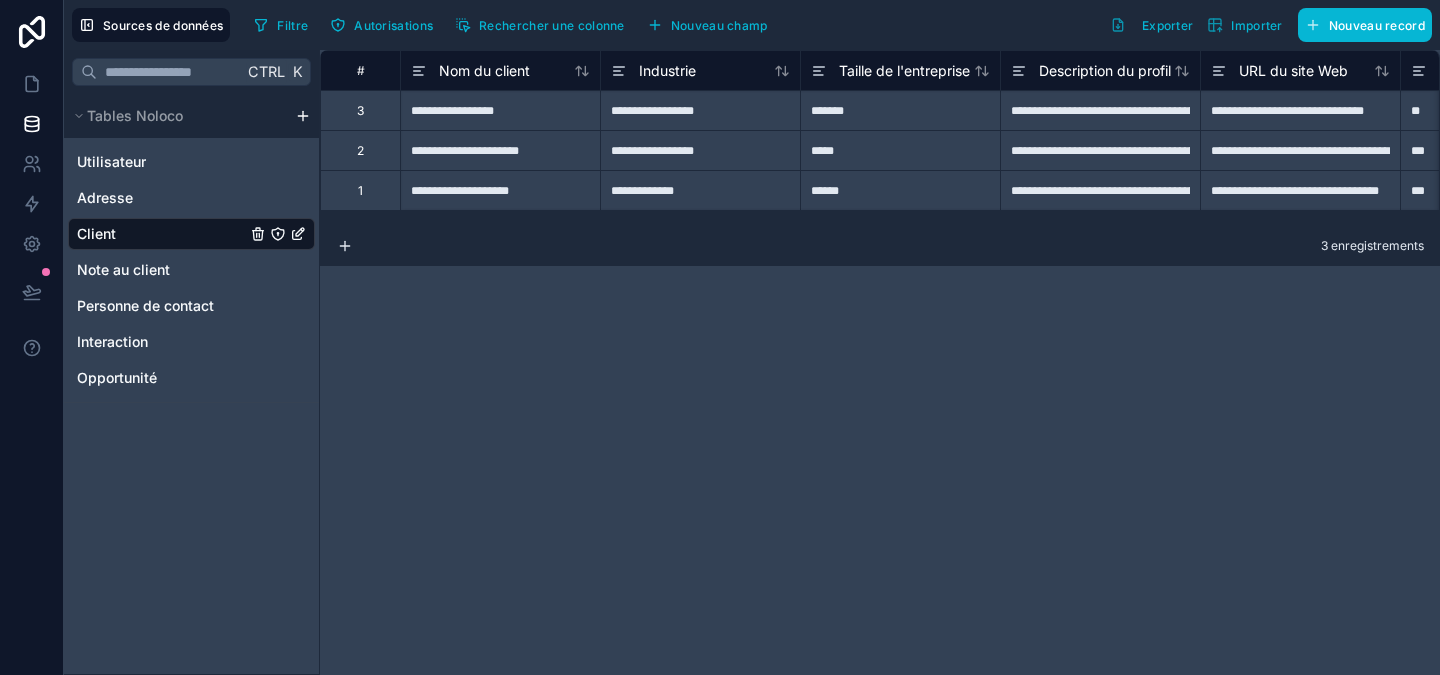 click on "**********" at bounding box center [720, 337] 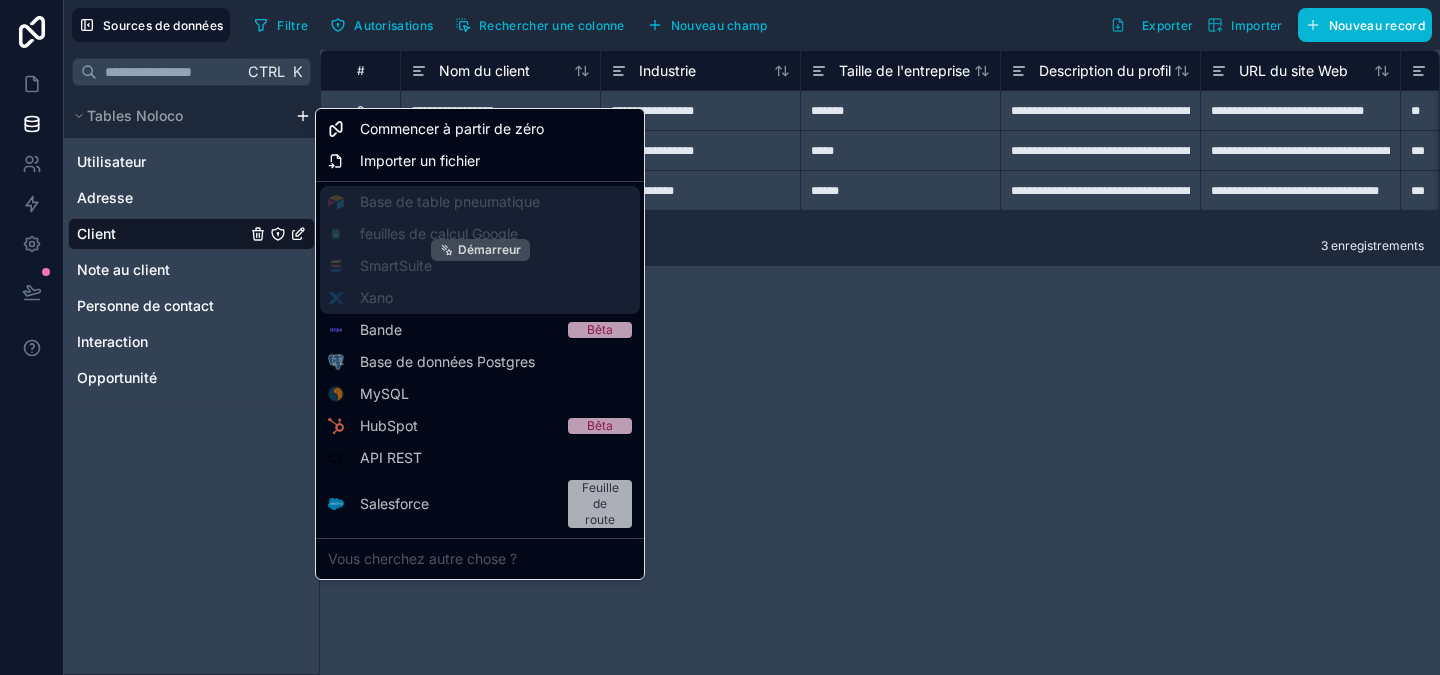 click on "Démarreur" at bounding box center (480, 250) 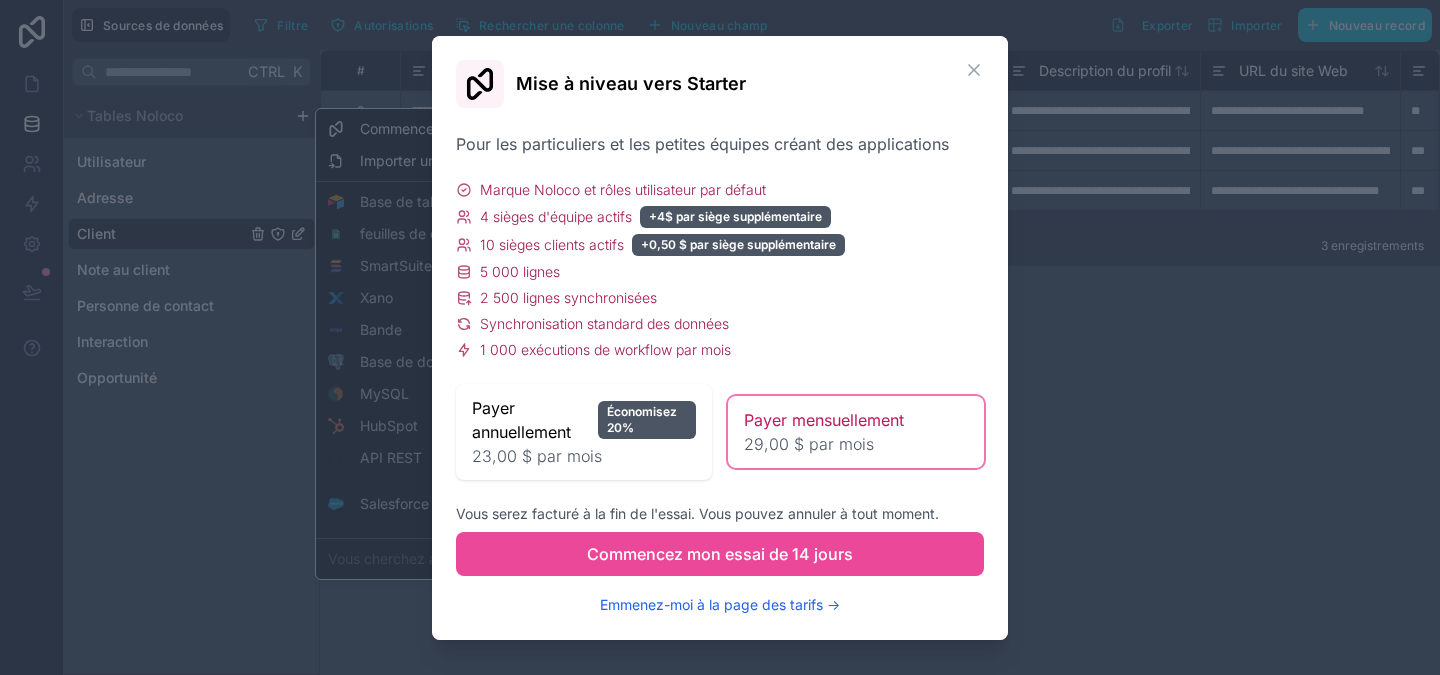 click on "+0,50 $ par siège supplémentaire" at bounding box center (720, 337) 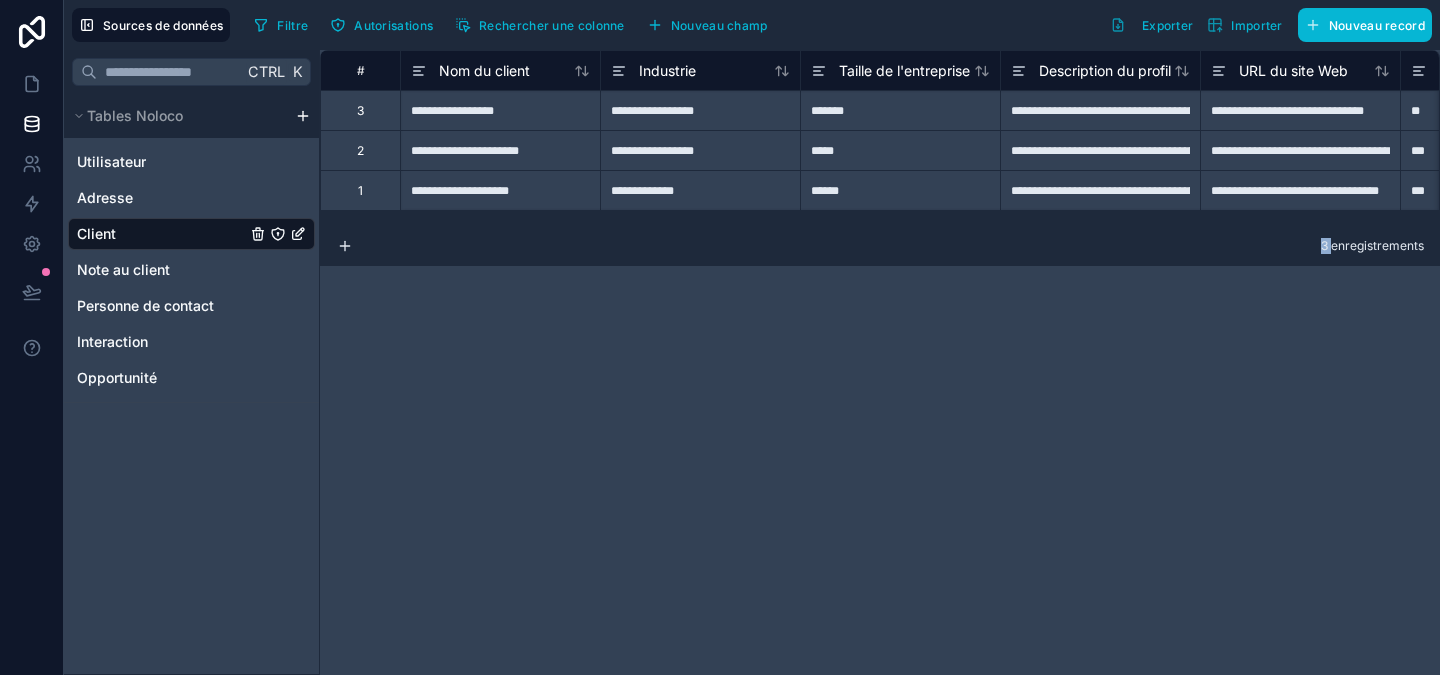 click on "**********" at bounding box center [880, 362] 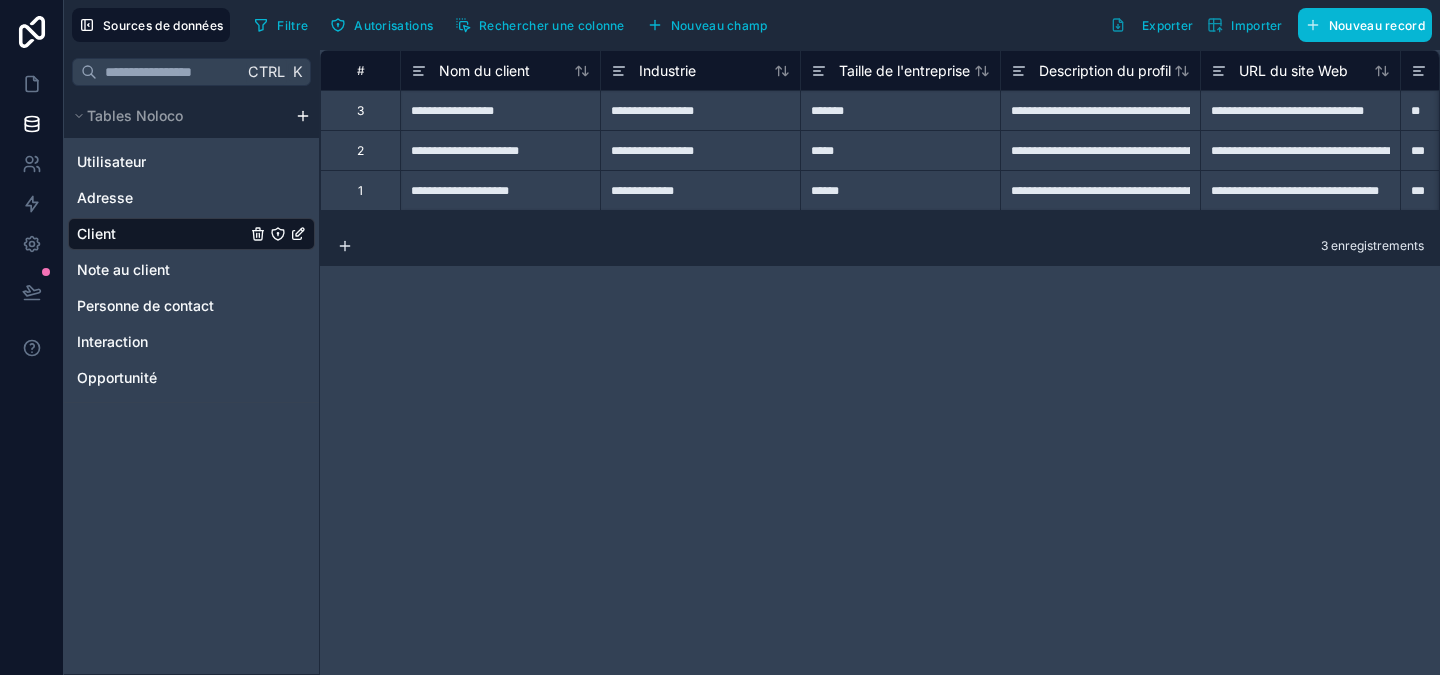 click at bounding box center (303, 116) 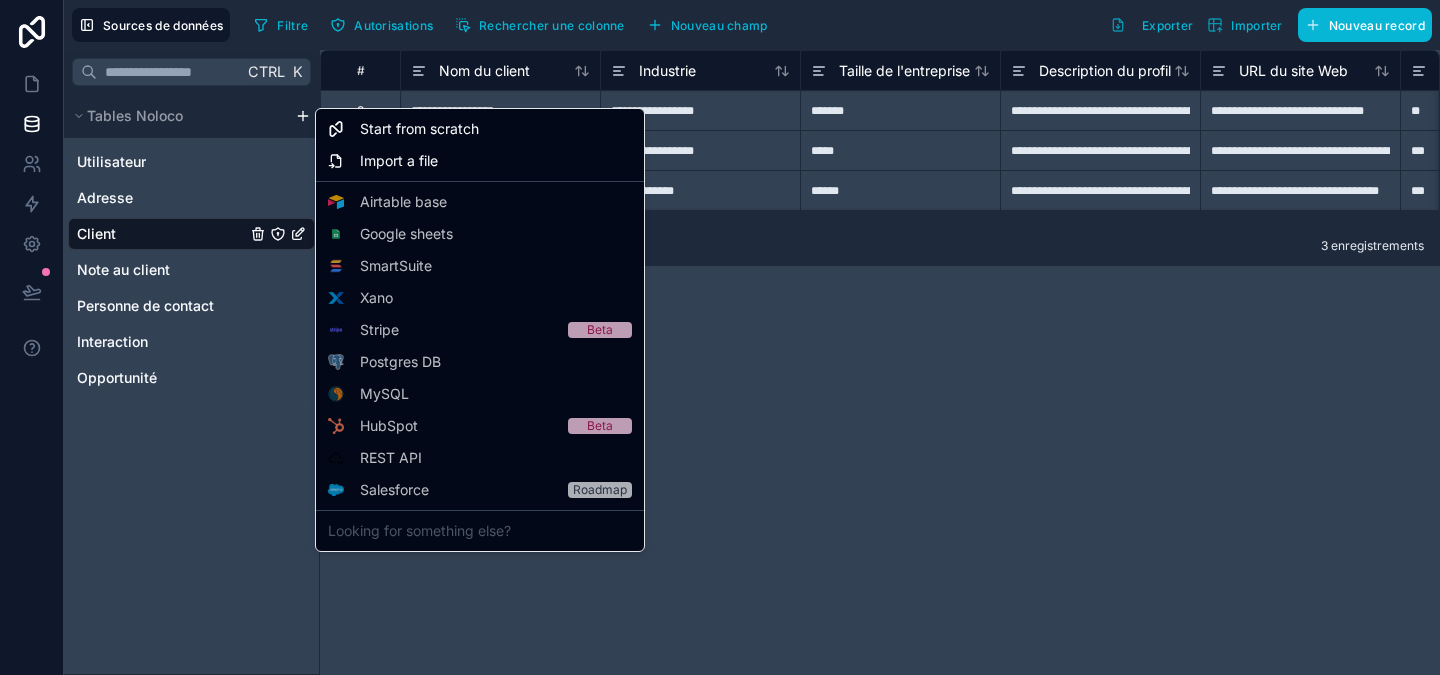 click on "+0,50 $ par siège supplémentaire" at bounding box center (720, 337) 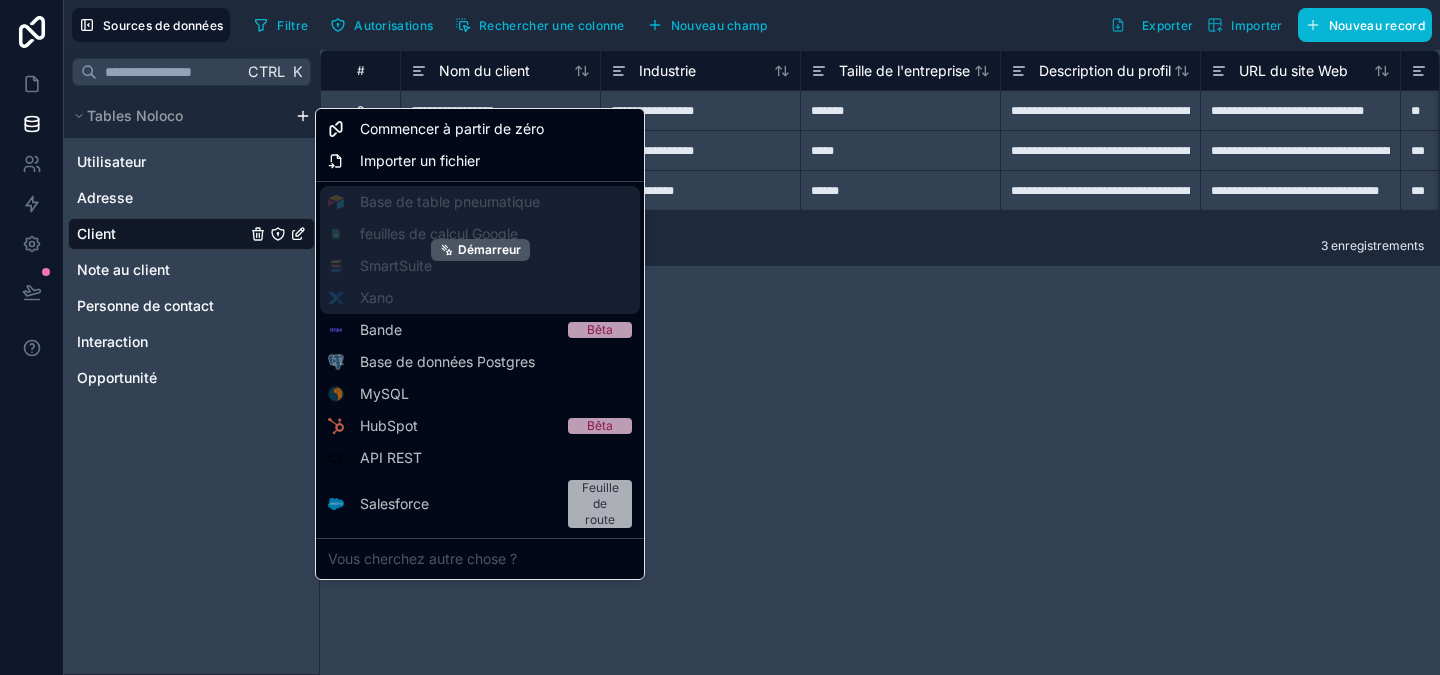 click on "Démarreur" at bounding box center (480, 250) 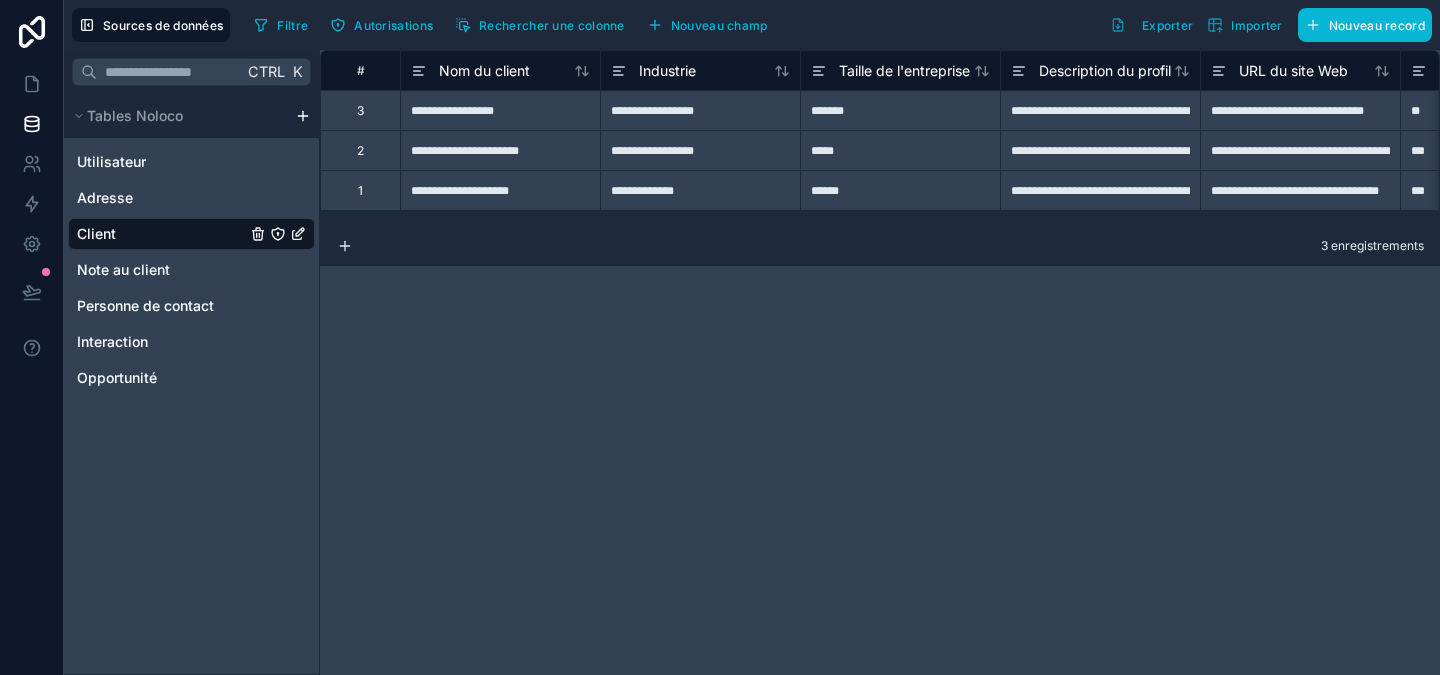 click on "**********" at bounding box center (720, 337) 